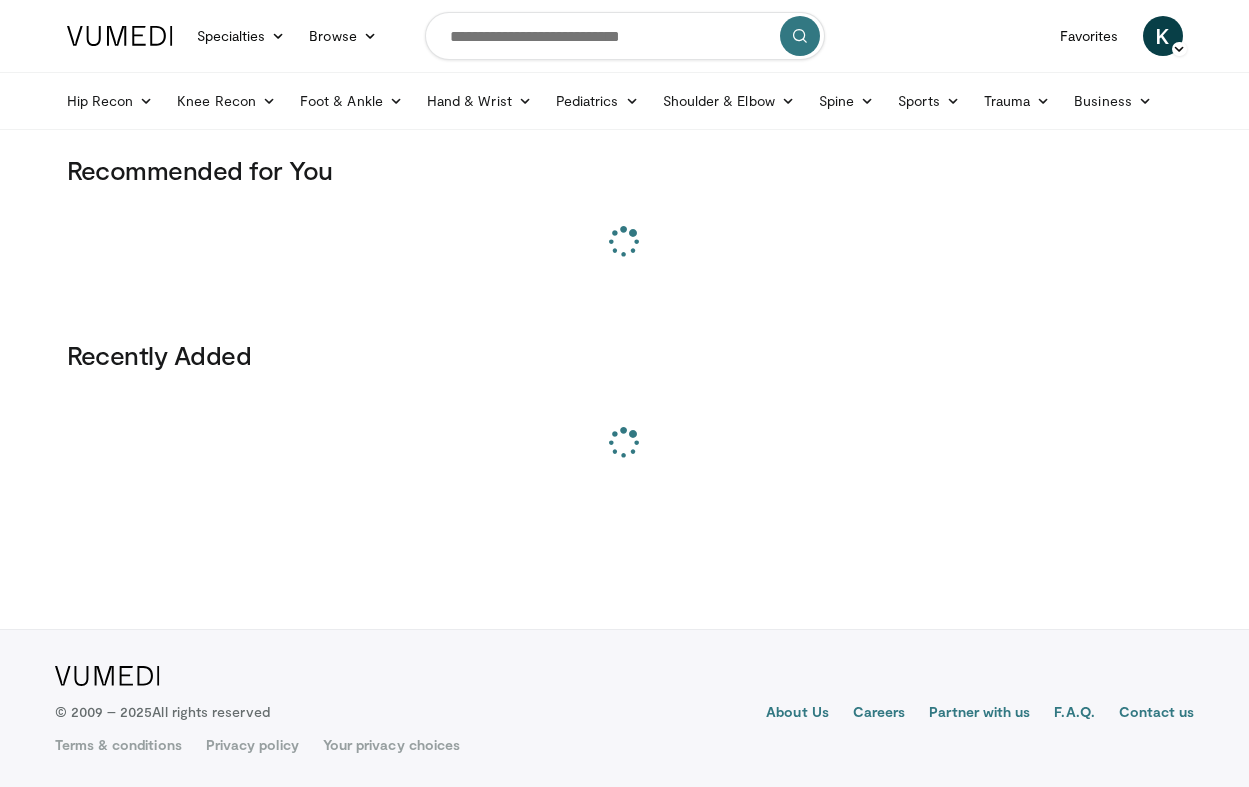 scroll, scrollTop: 0, scrollLeft: 0, axis: both 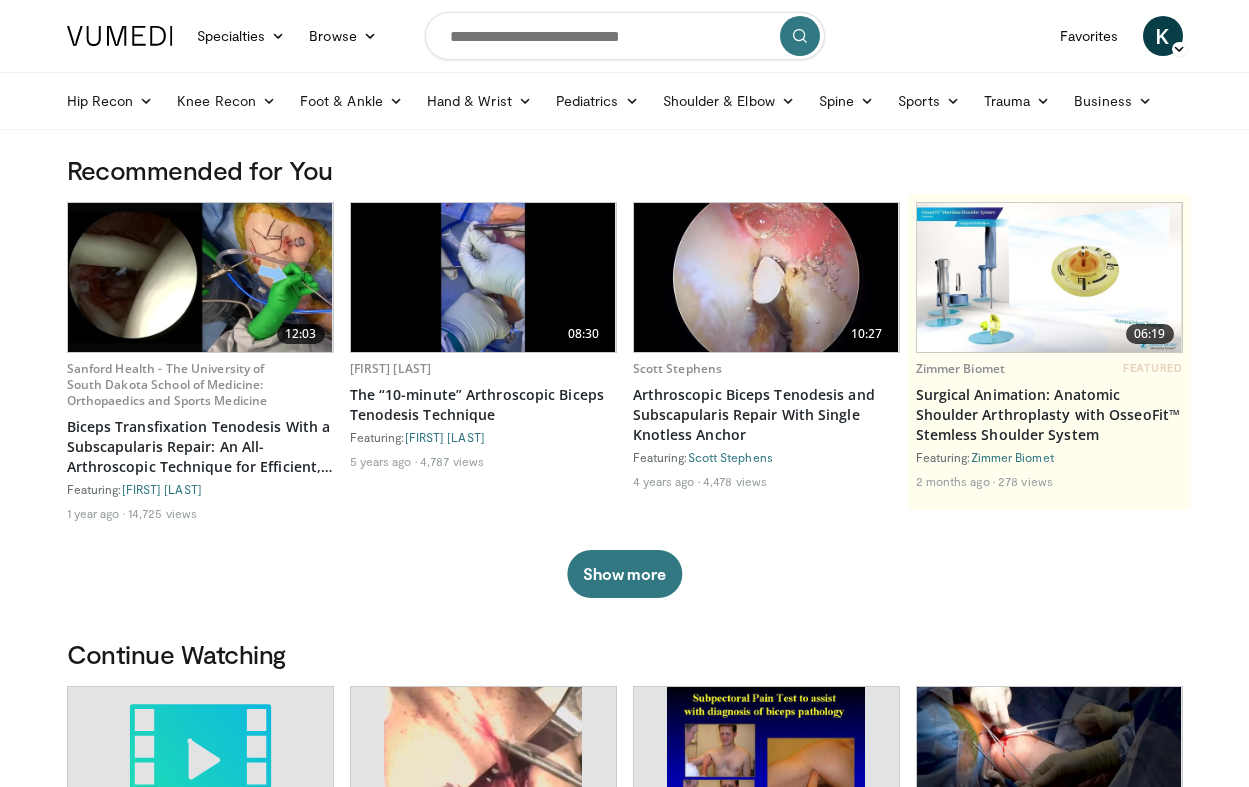 click at bounding box center (625, 36) 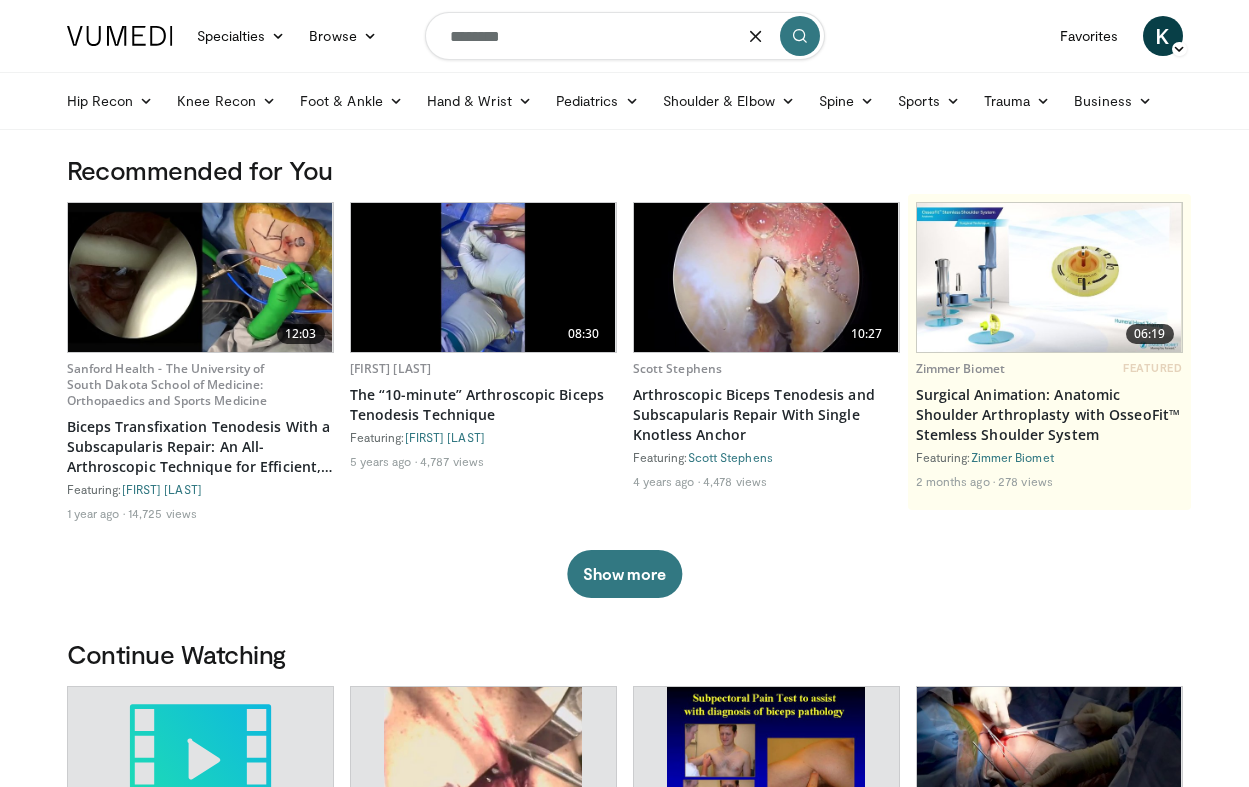 type on "*********" 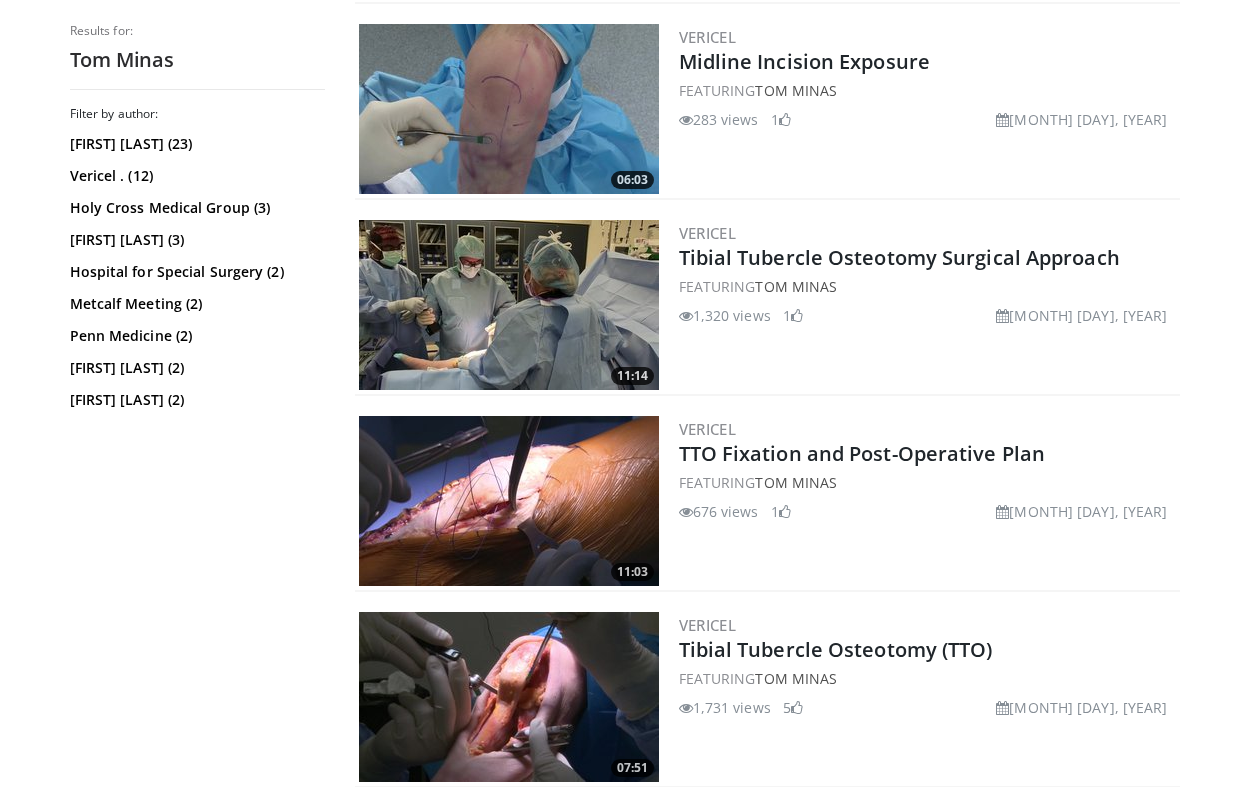 scroll, scrollTop: 989, scrollLeft: 0, axis: vertical 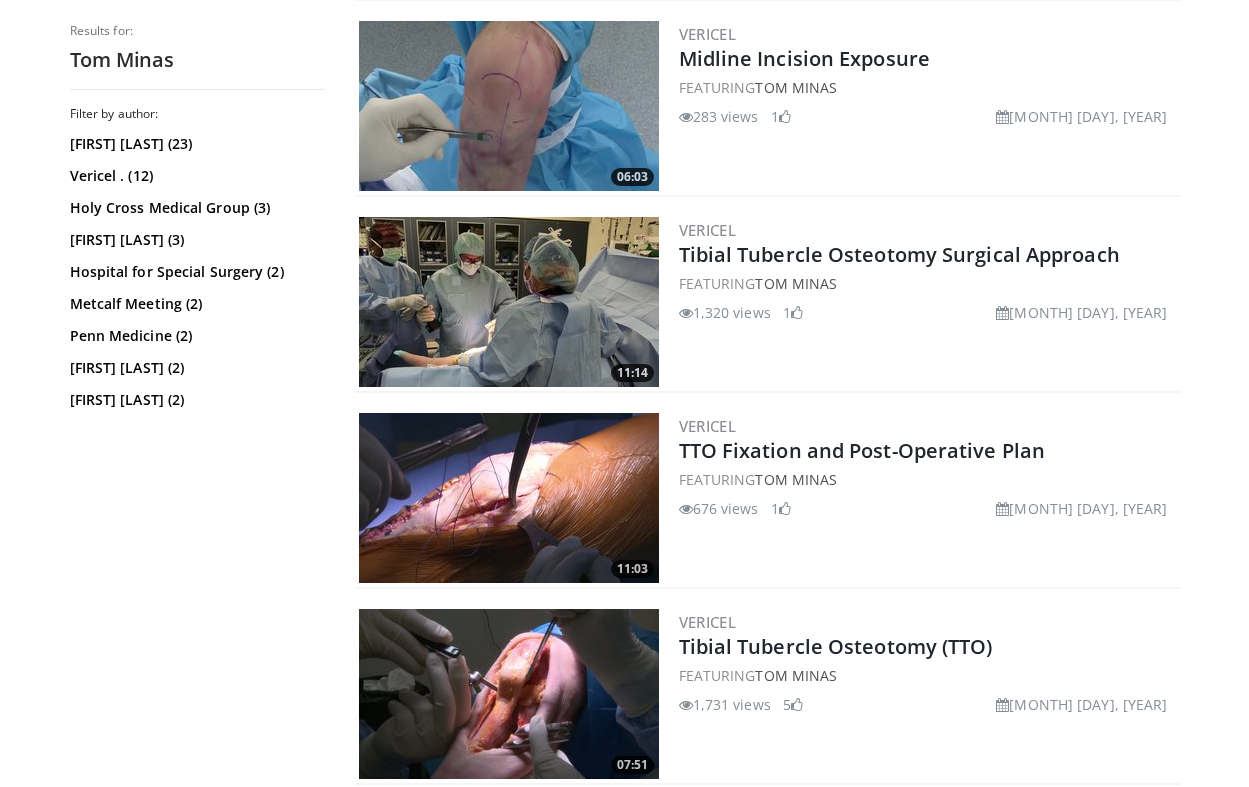 click at bounding box center [509, 302] 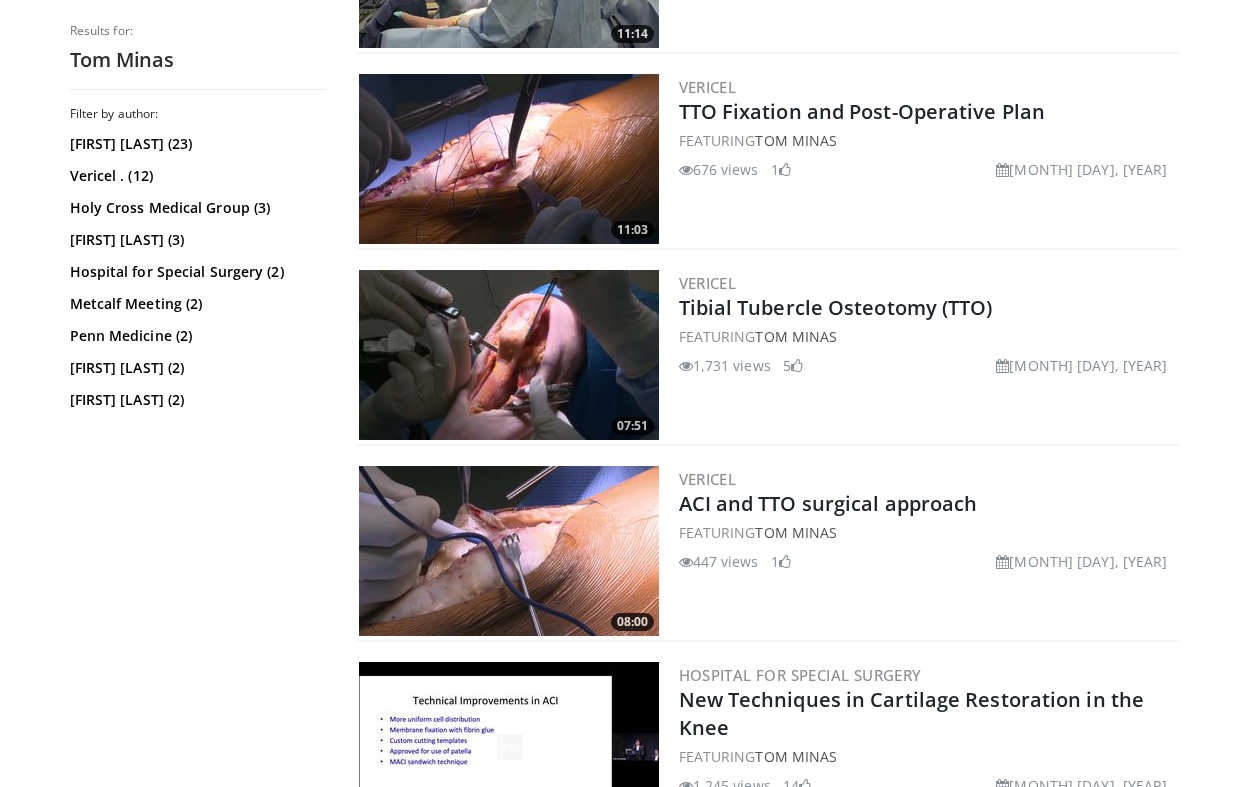 scroll, scrollTop: 1330, scrollLeft: 0, axis: vertical 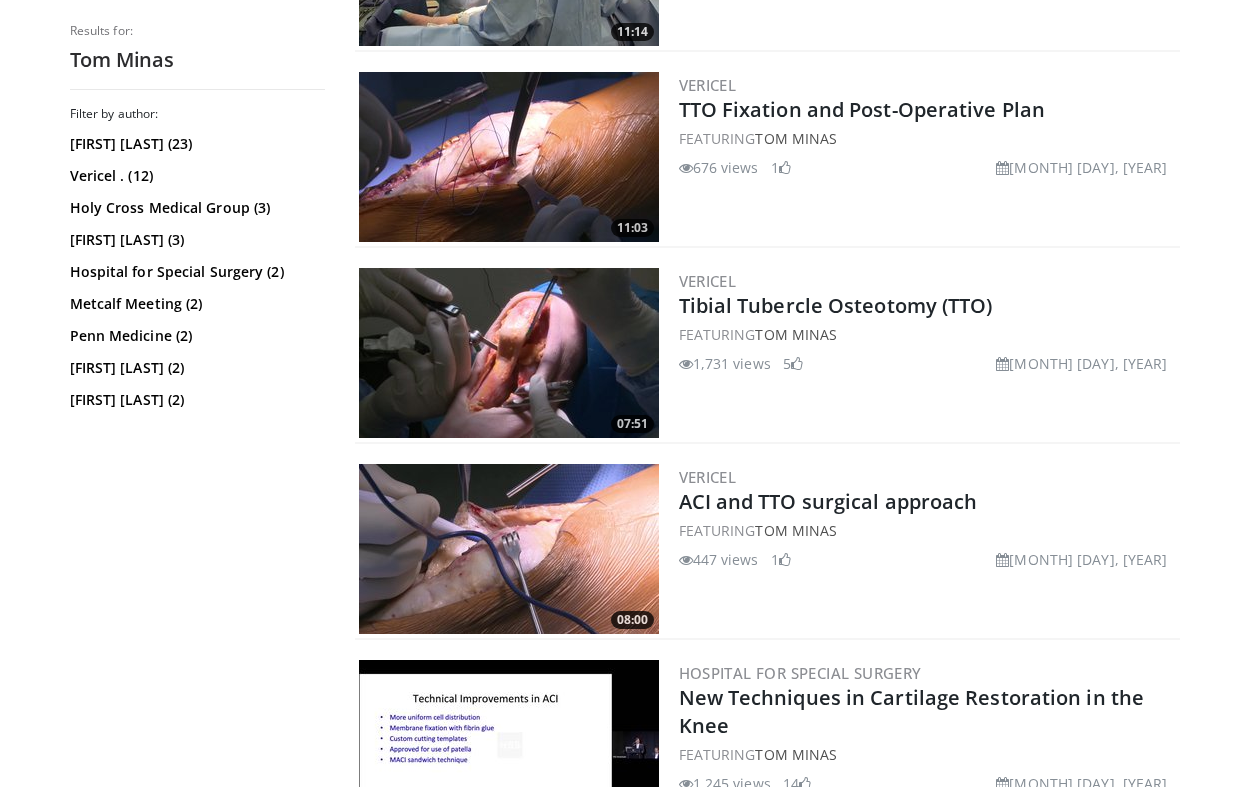 click at bounding box center [509, 353] 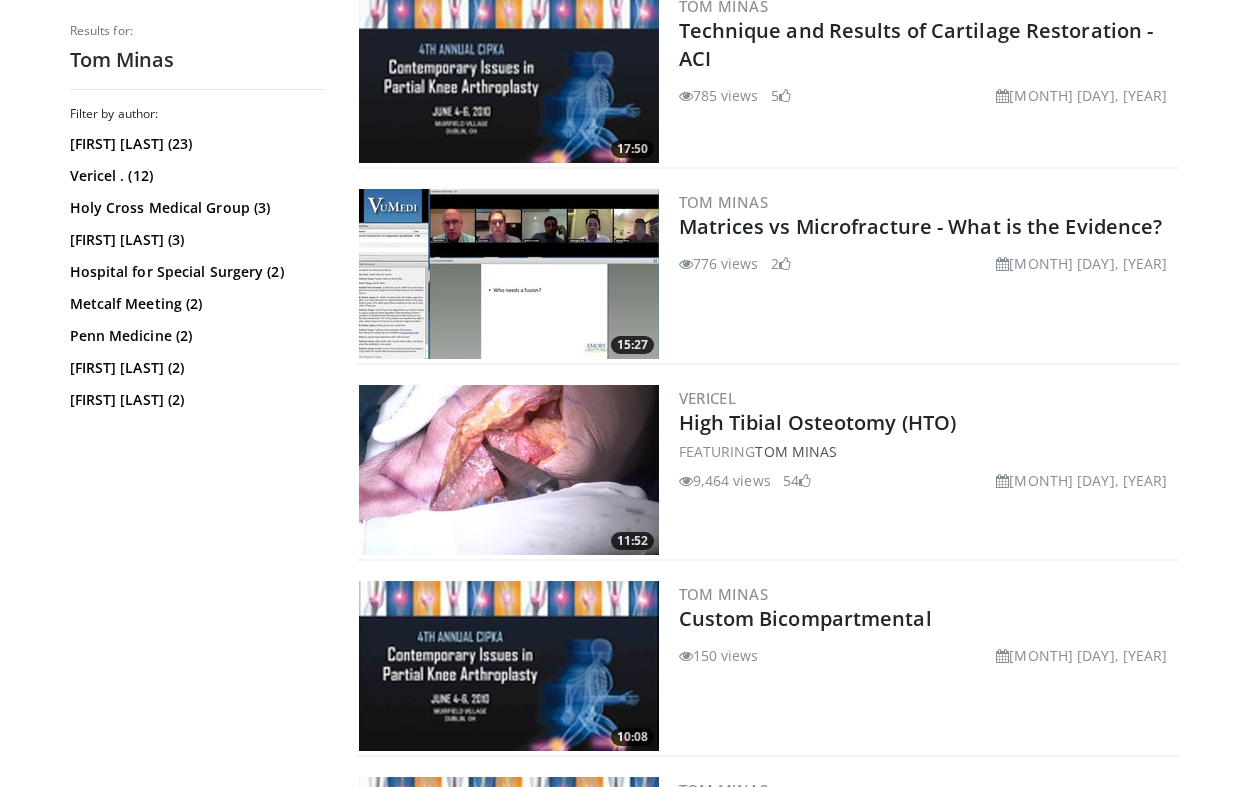 scroll, scrollTop: 3178, scrollLeft: 0, axis: vertical 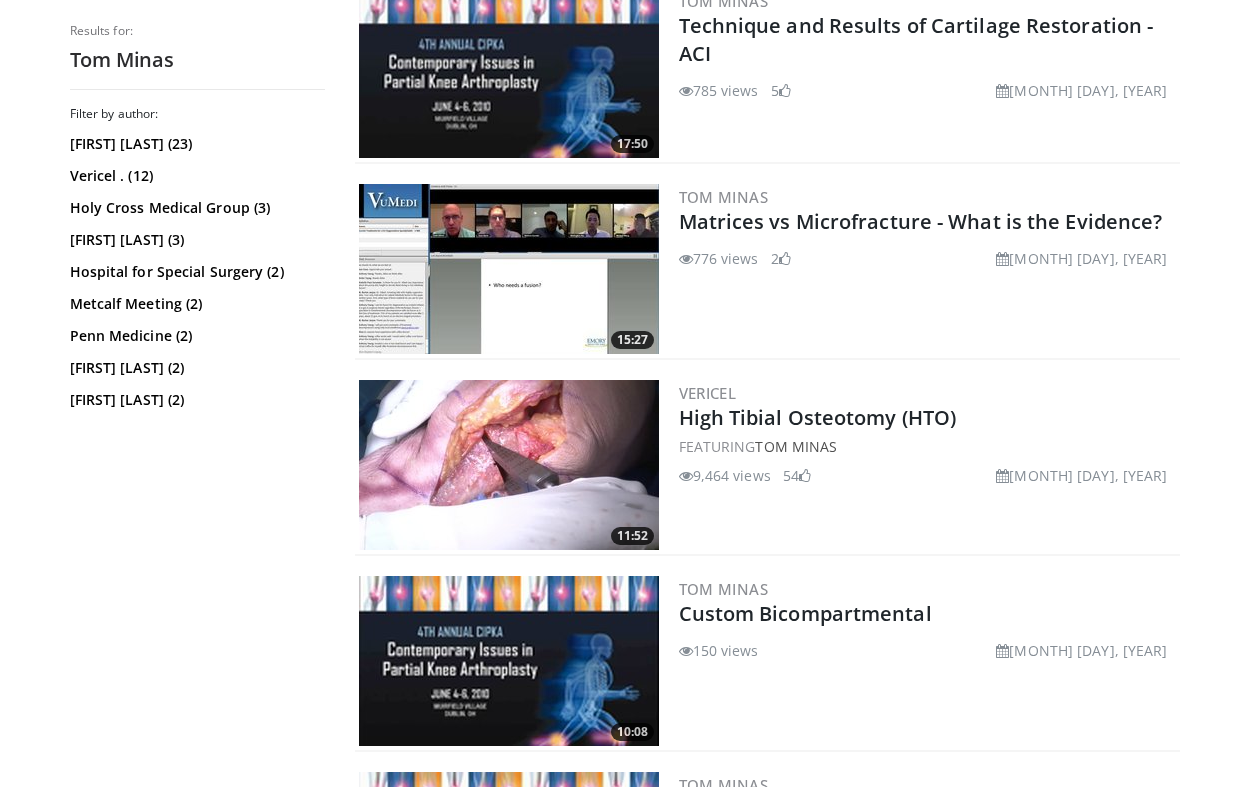 click at bounding box center [509, 465] 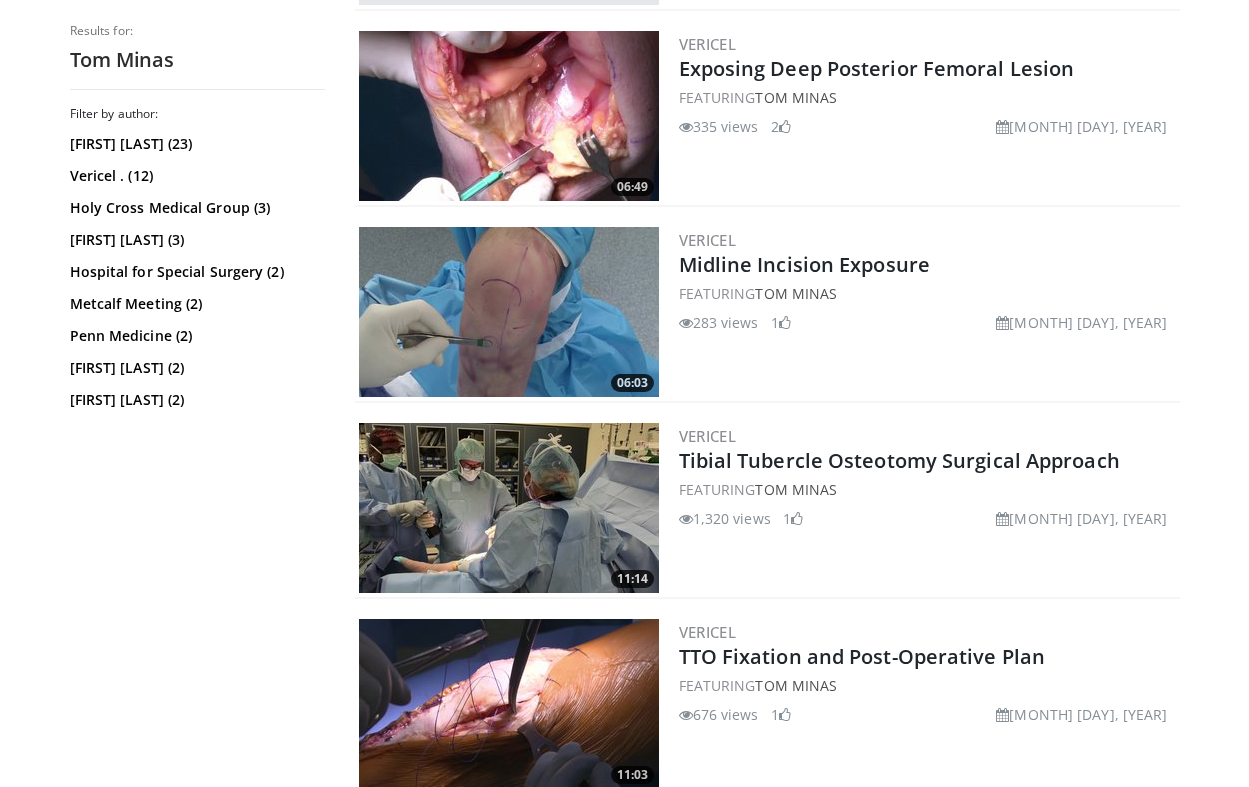 scroll, scrollTop: 780, scrollLeft: 0, axis: vertical 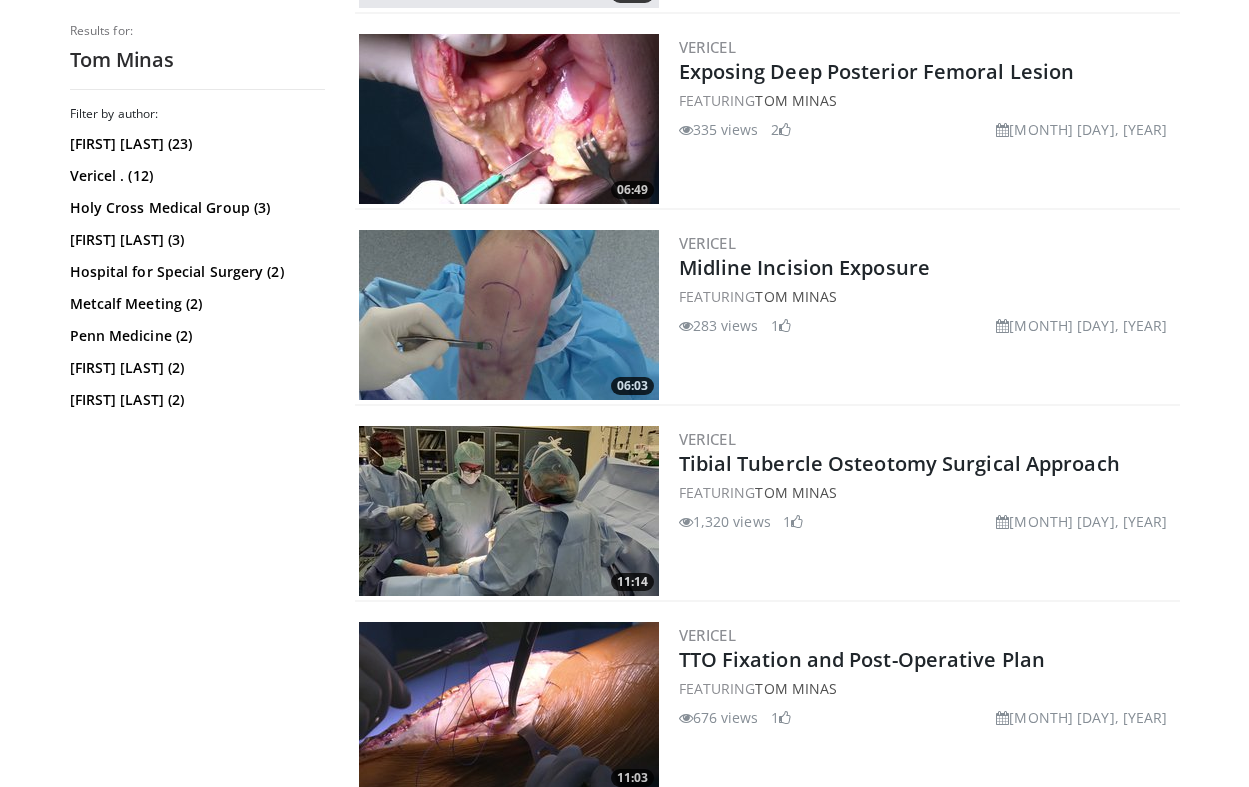 click on "Vericel
Midline Incision Exposure
FEATURING
Tom Minas
283 views
June 26, 2018
1" at bounding box center [927, 315] 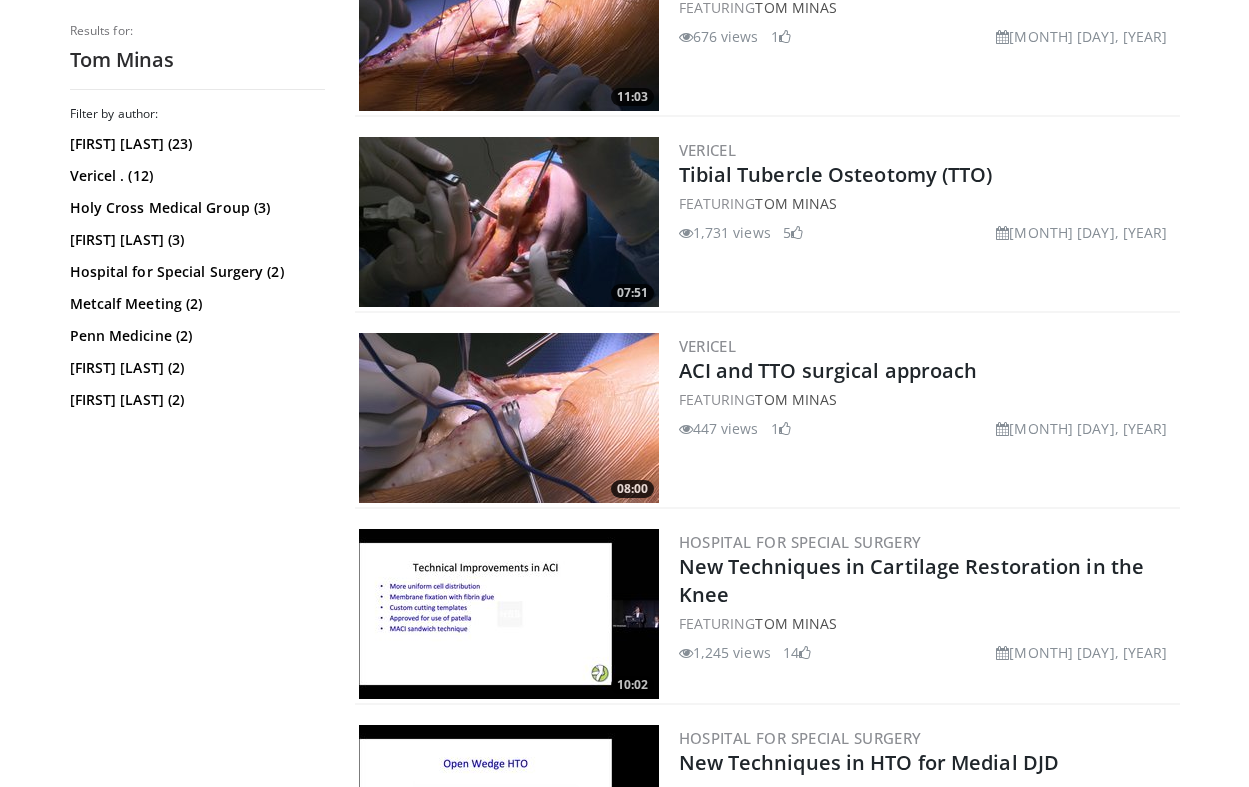 scroll, scrollTop: 1466, scrollLeft: 0, axis: vertical 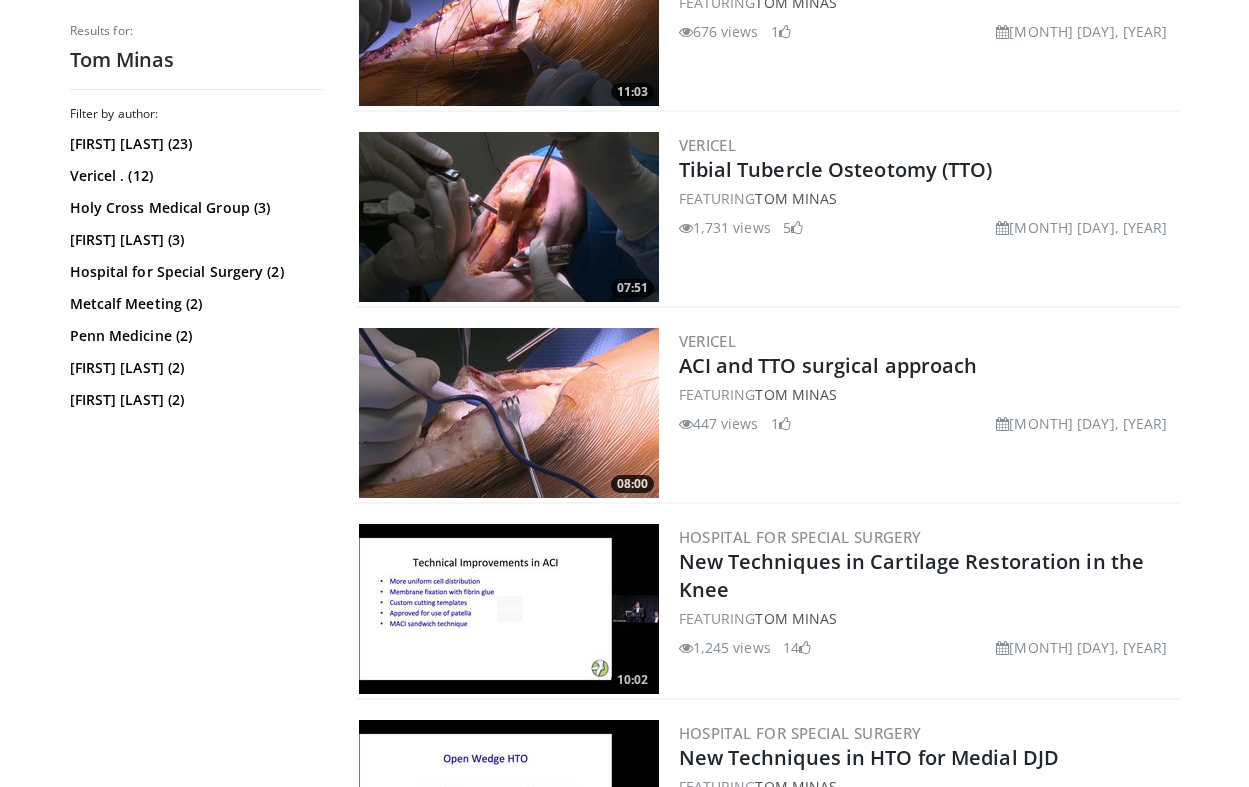 click on "Vericel
Tibial Tubercle Osteotomy (TTO)
FEATURING
Tom Minas
1,731 views
June 26, 2018
5" at bounding box center (927, 217) 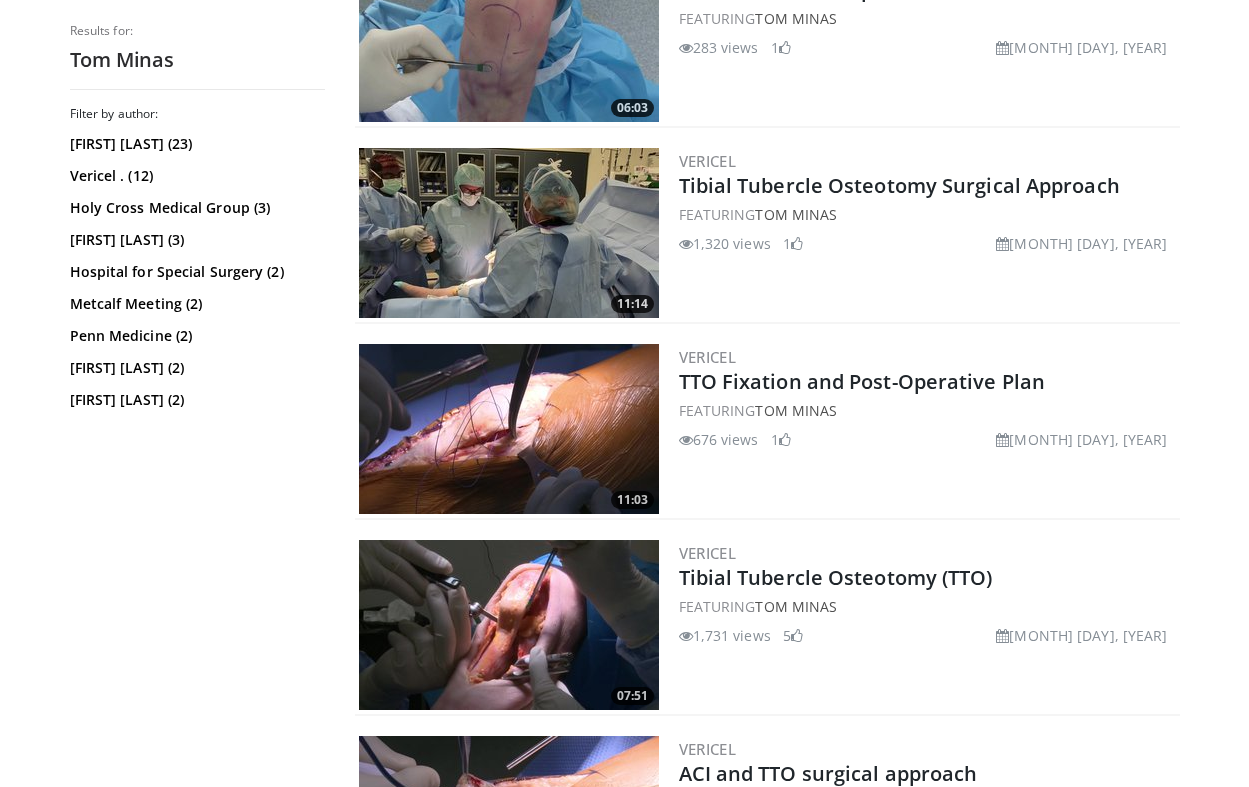 scroll, scrollTop: 1068, scrollLeft: 0, axis: vertical 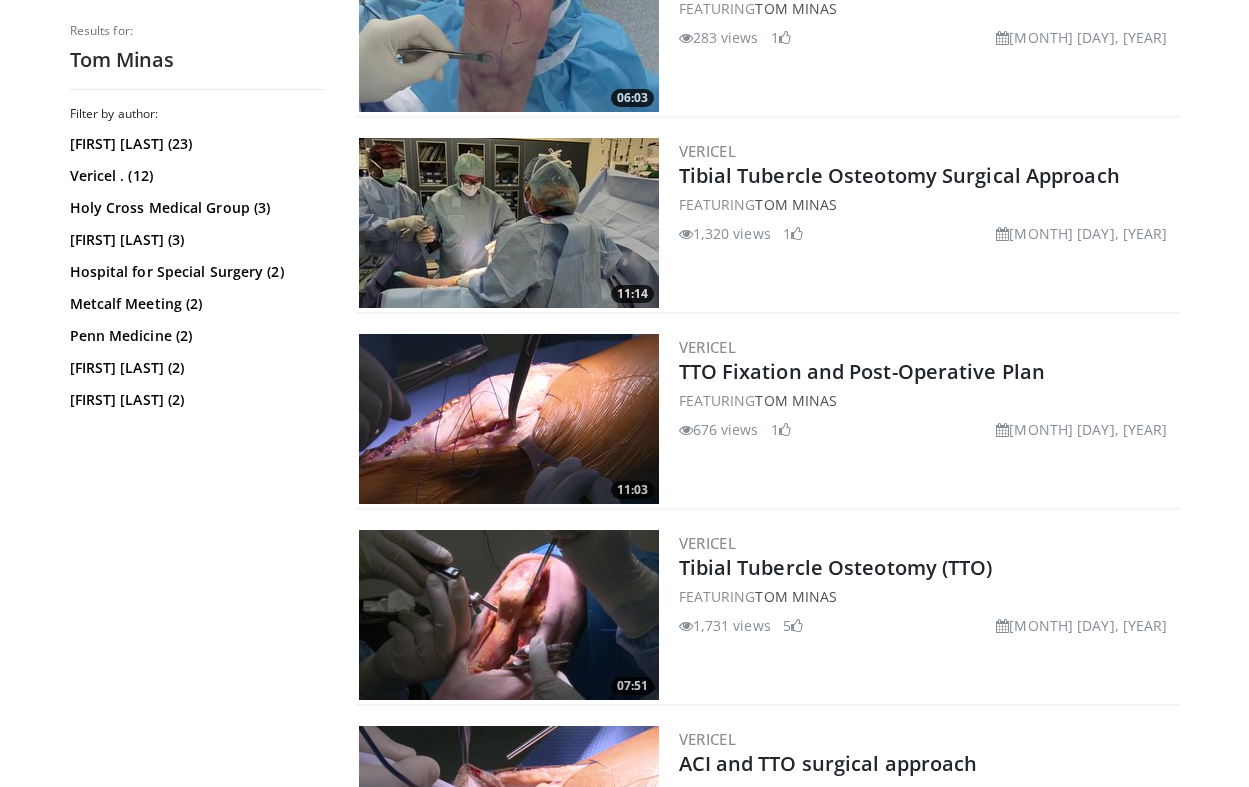 click at bounding box center [509, 419] 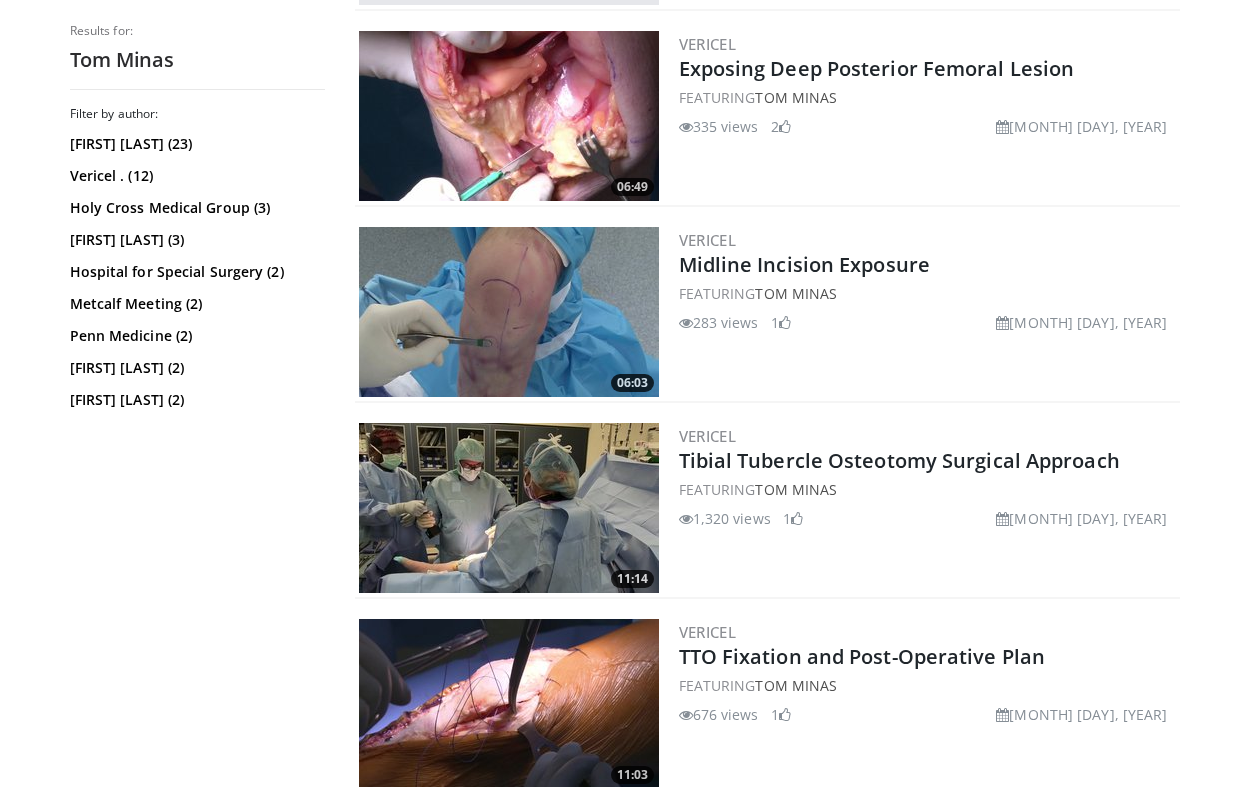 scroll, scrollTop: 765, scrollLeft: 0, axis: vertical 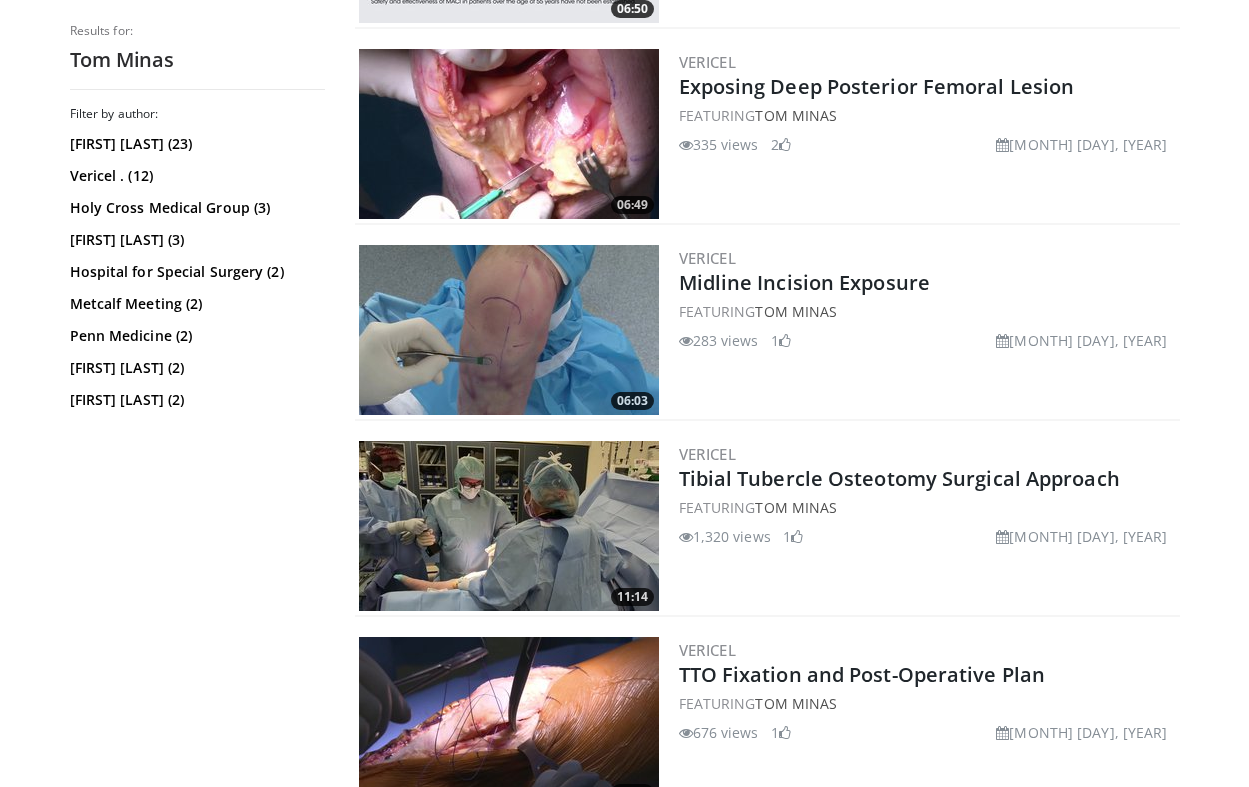 click at bounding box center [509, 330] 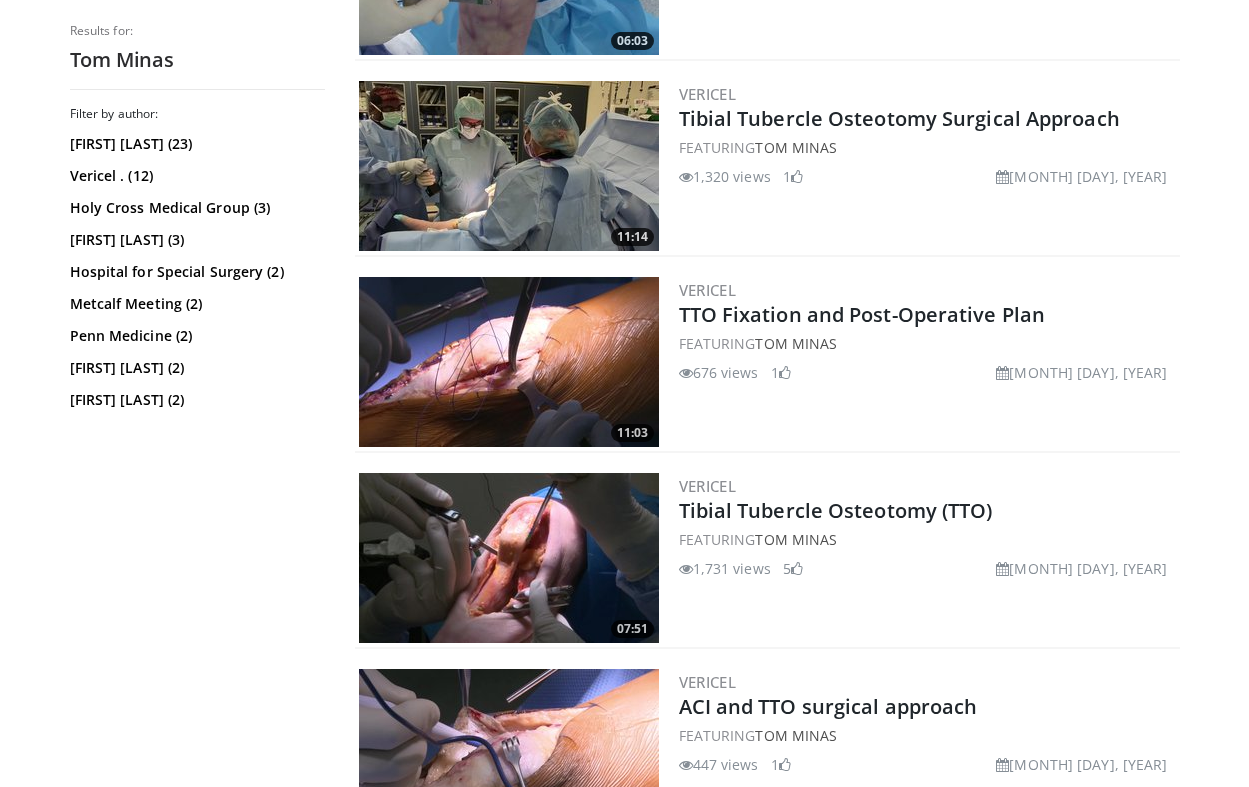 scroll, scrollTop: 1131, scrollLeft: 0, axis: vertical 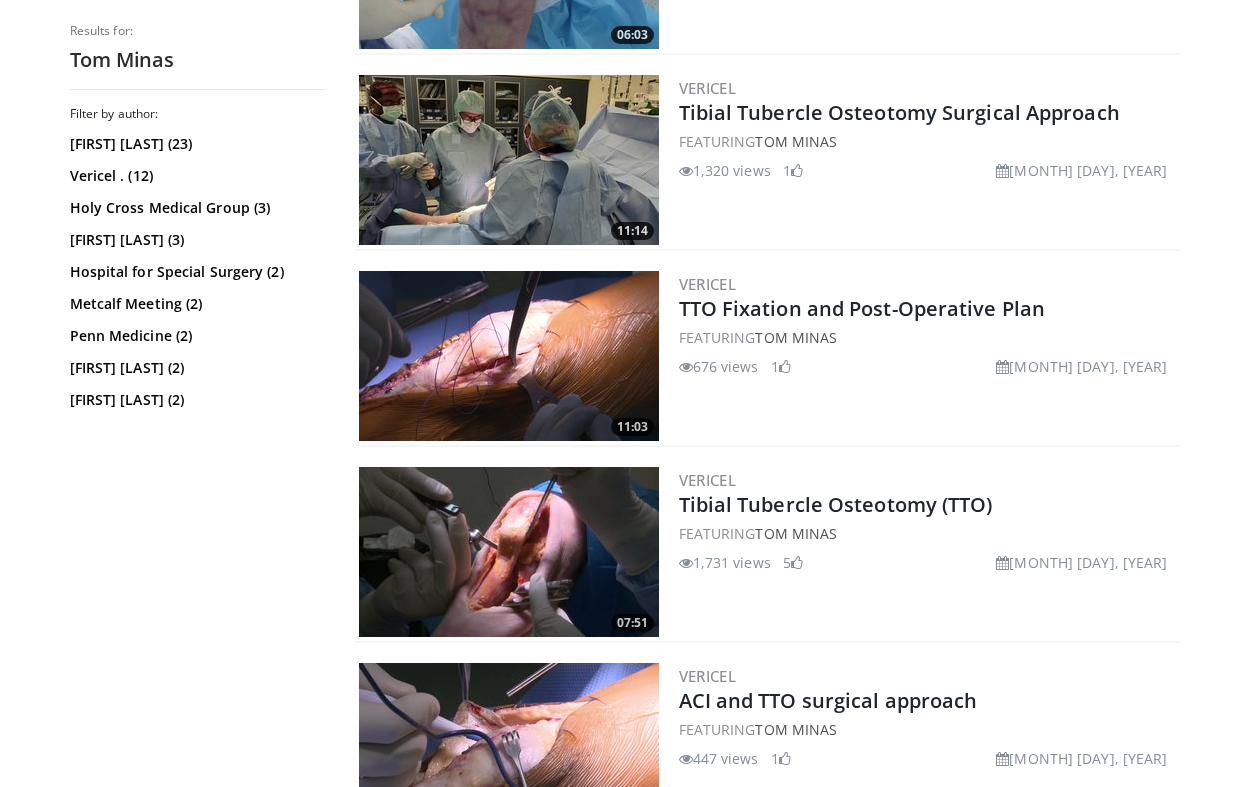 click at bounding box center (509, 552) 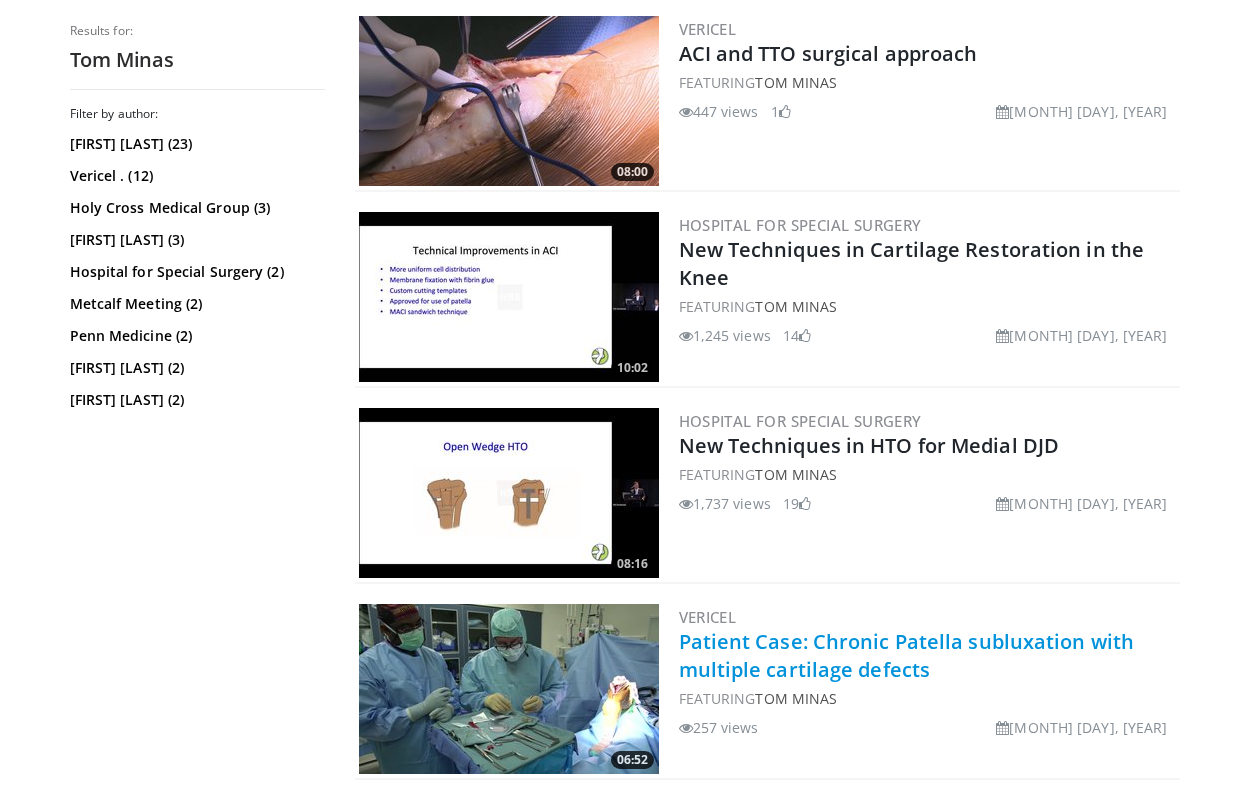 scroll, scrollTop: 1780, scrollLeft: 0, axis: vertical 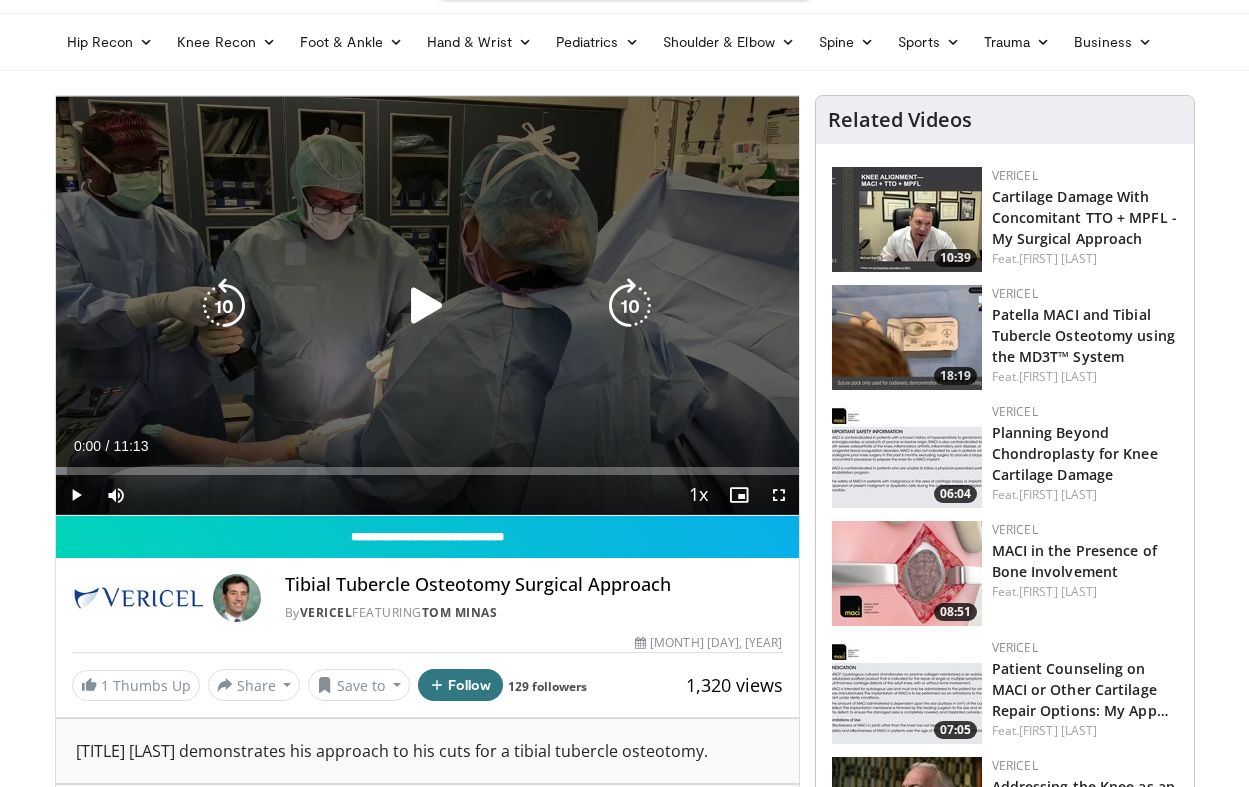 click at bounding box center (427, 306) 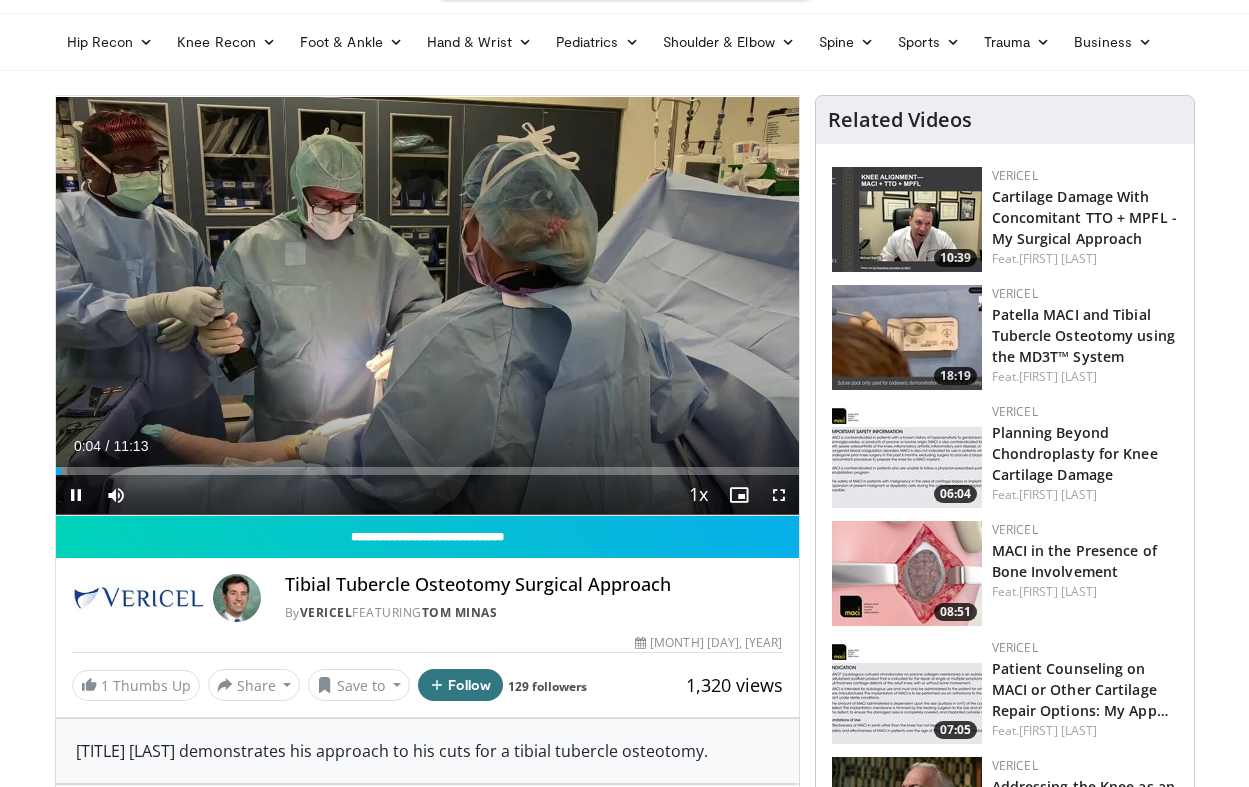 click at bounding box center (779, 495) 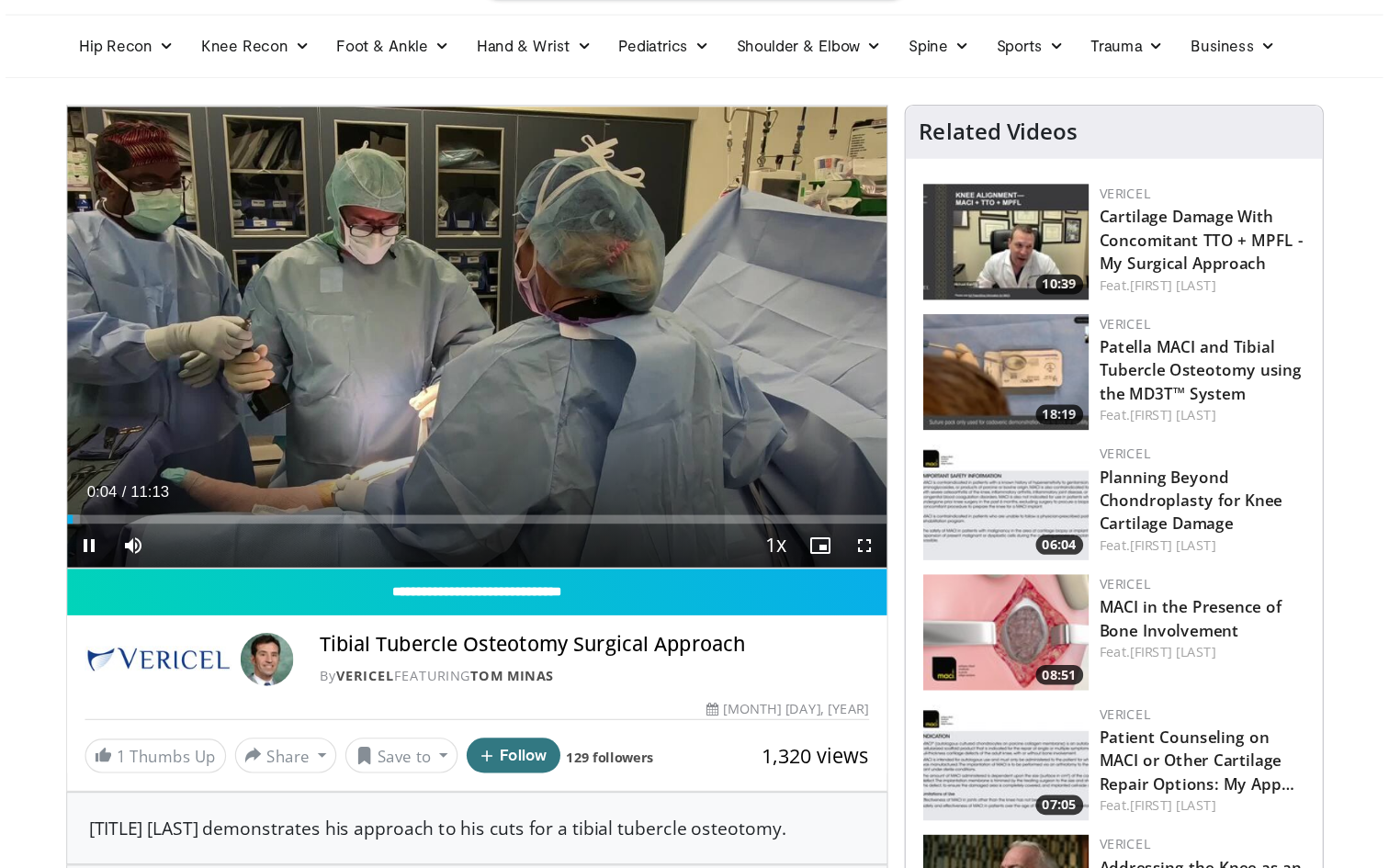scroll, scrollTop: 0, scrollLeft: 0, axis: both 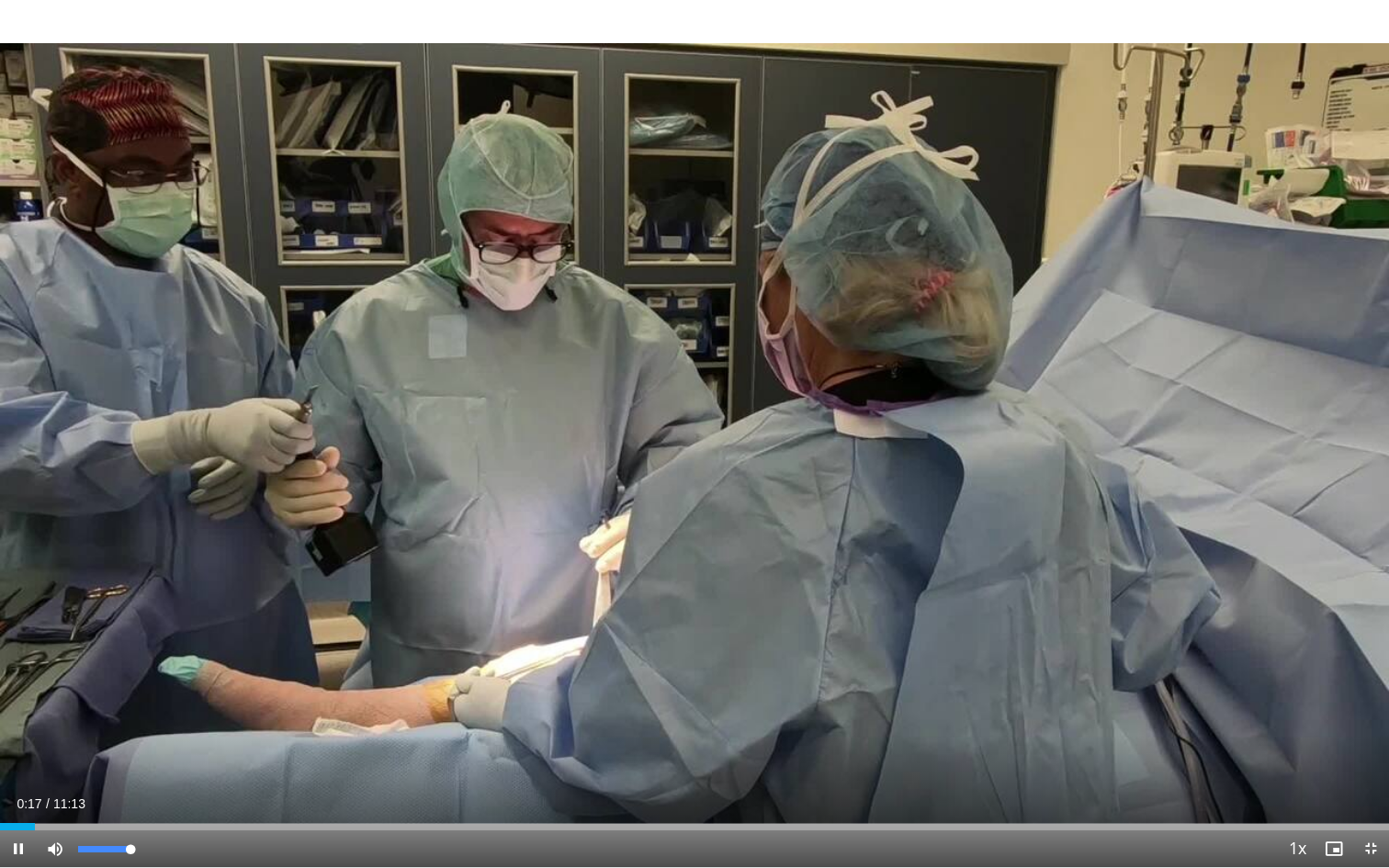 click at bounding box center (55, 849) 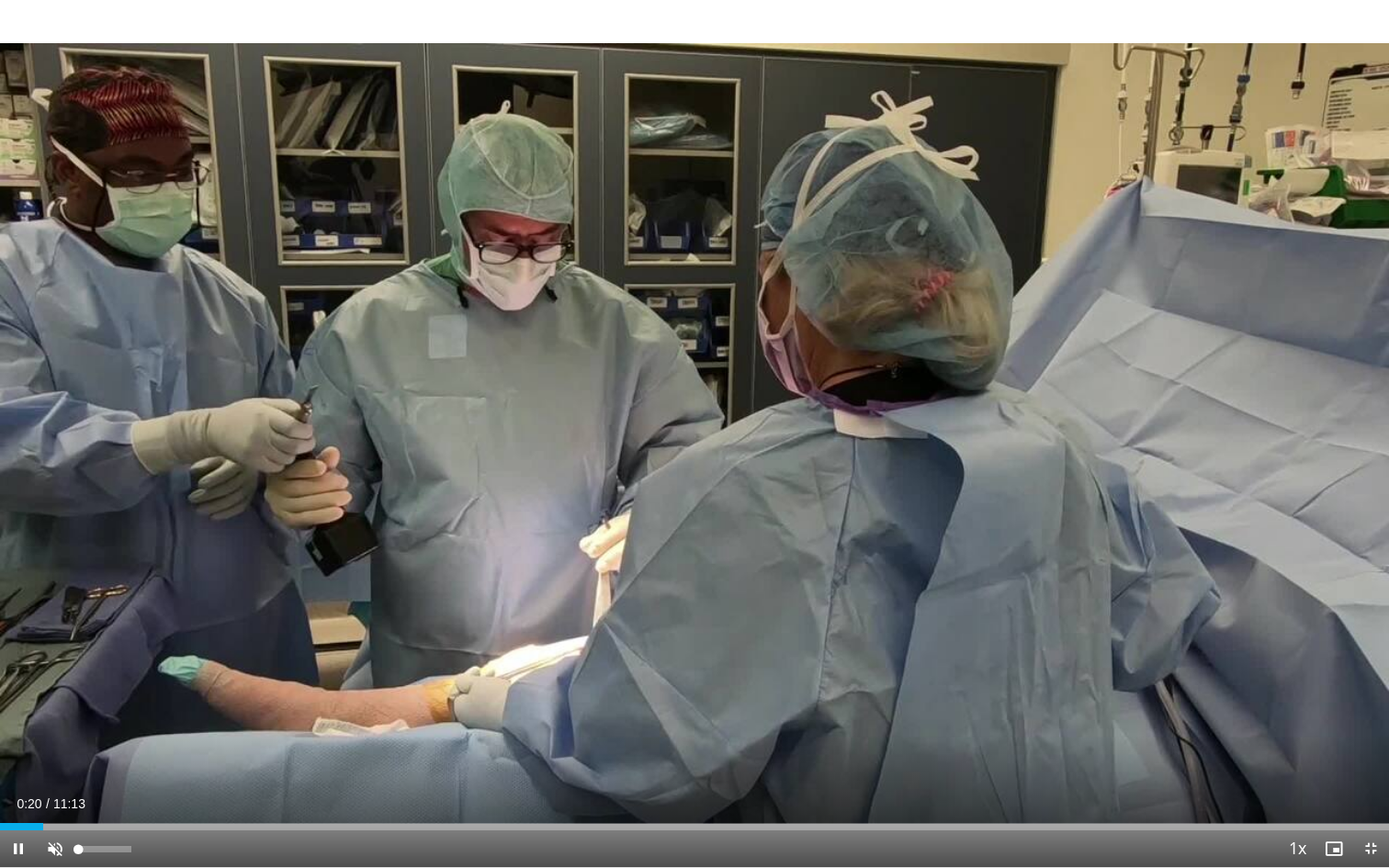 click at bounding box center (55, 849) 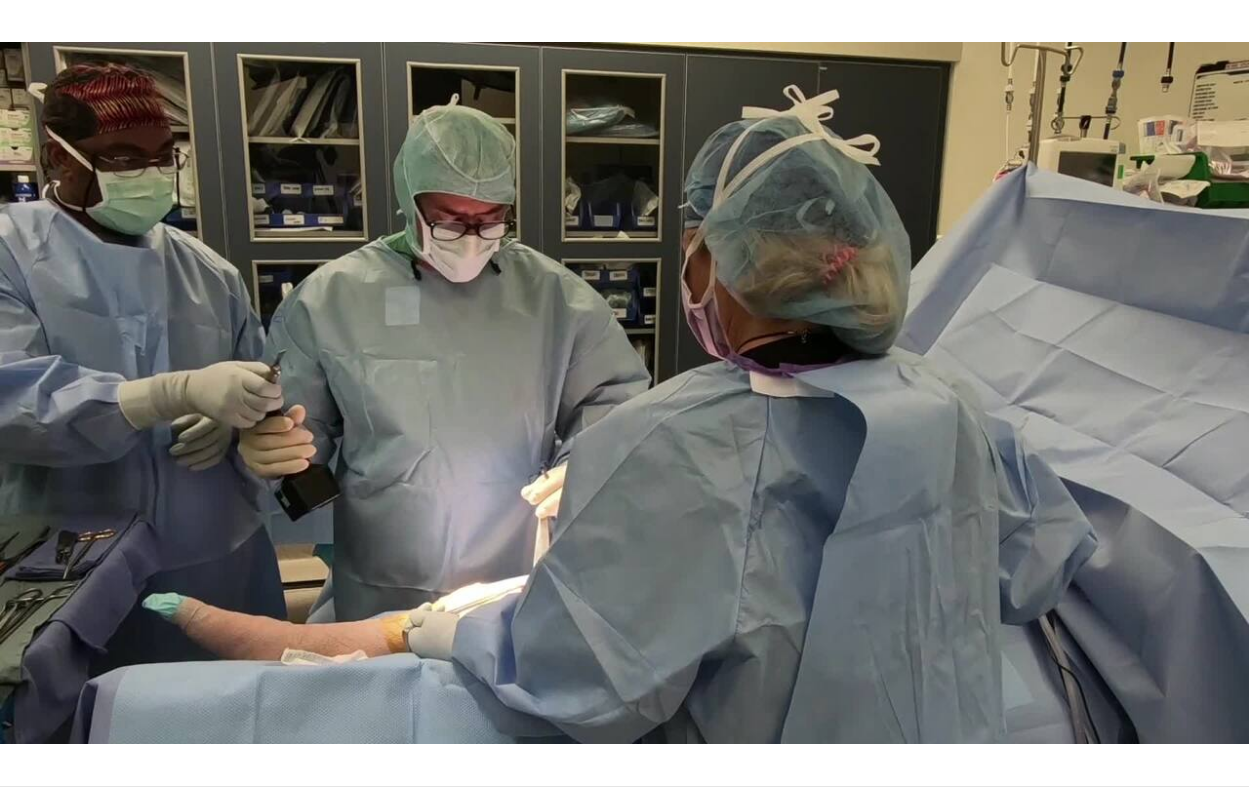 scroll, scrollTop: 0, scrollLeft: 0, axis: both 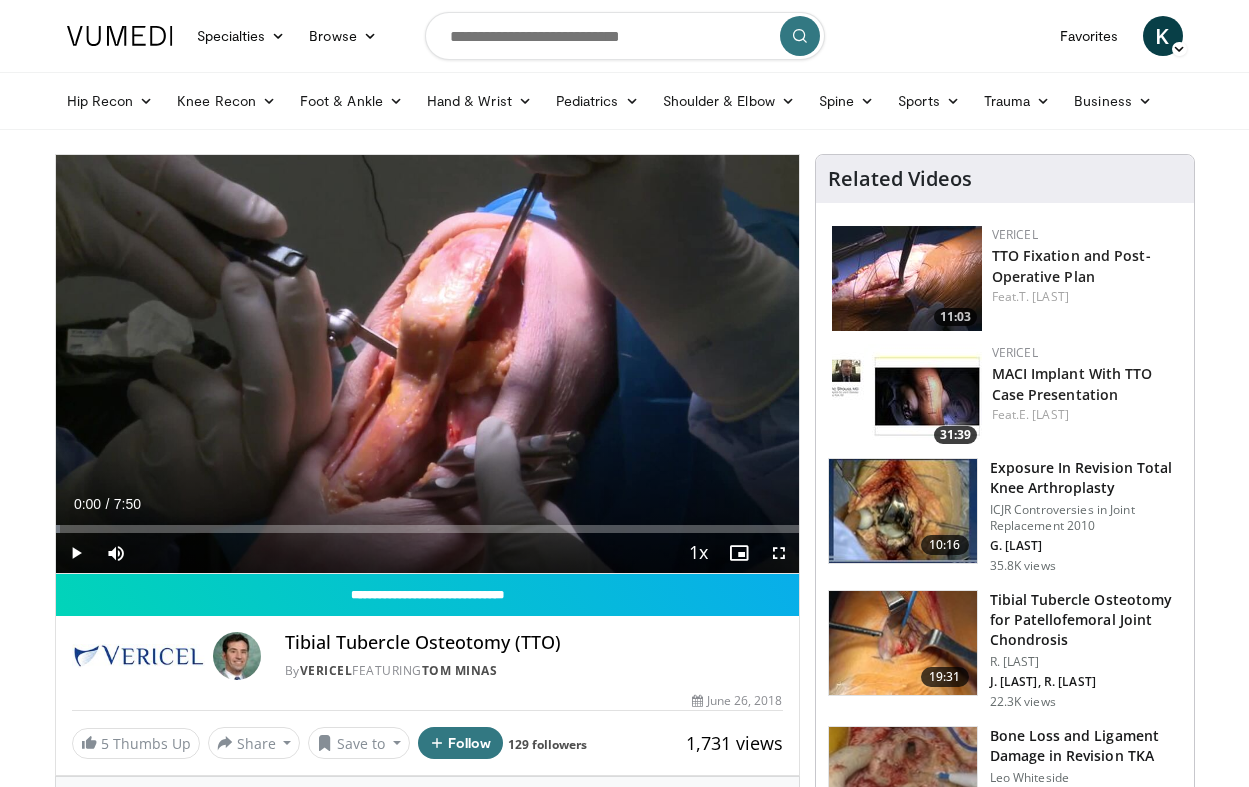 click at bounding box center (779, 553) 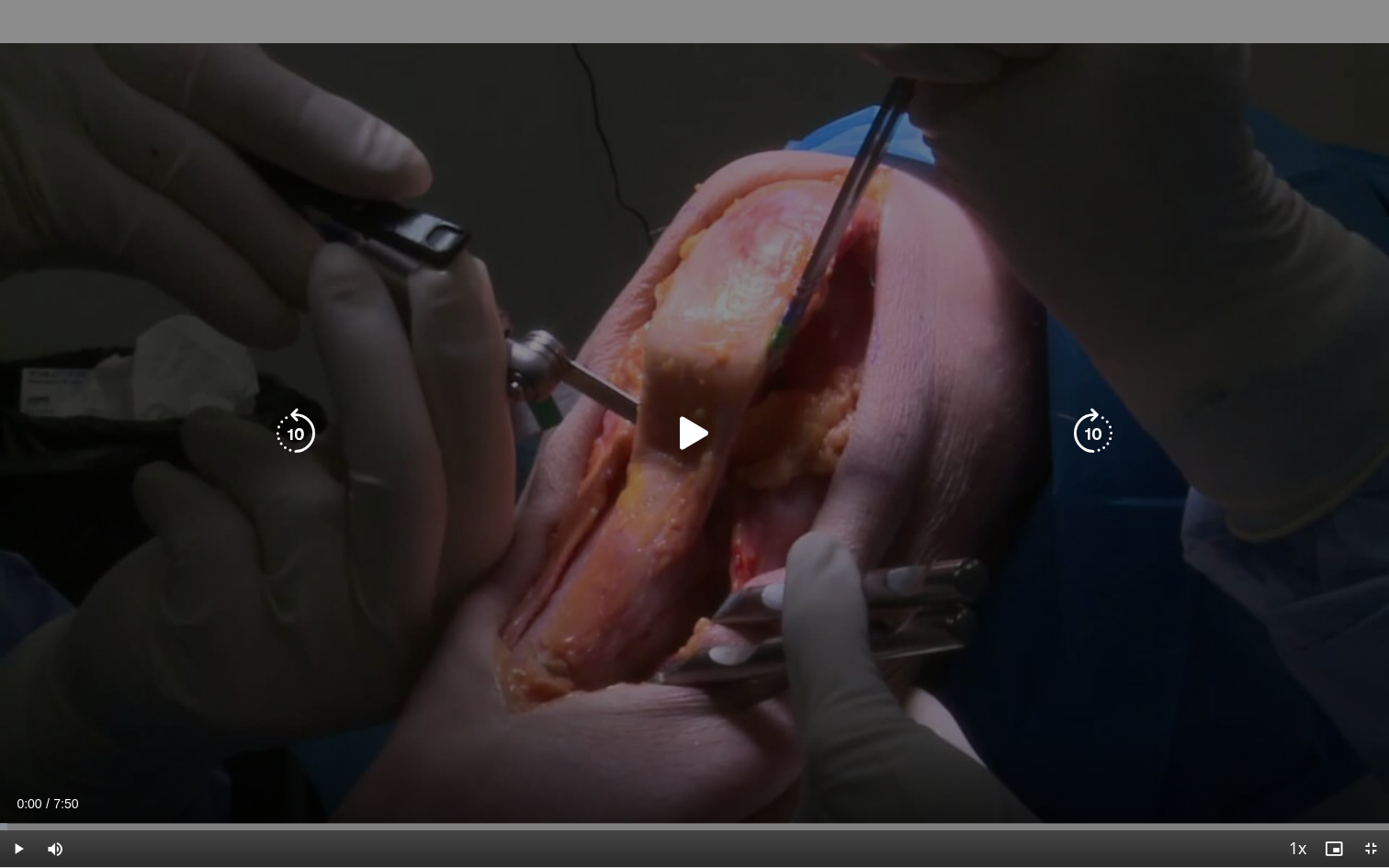 click at bounding box center [694, 434] 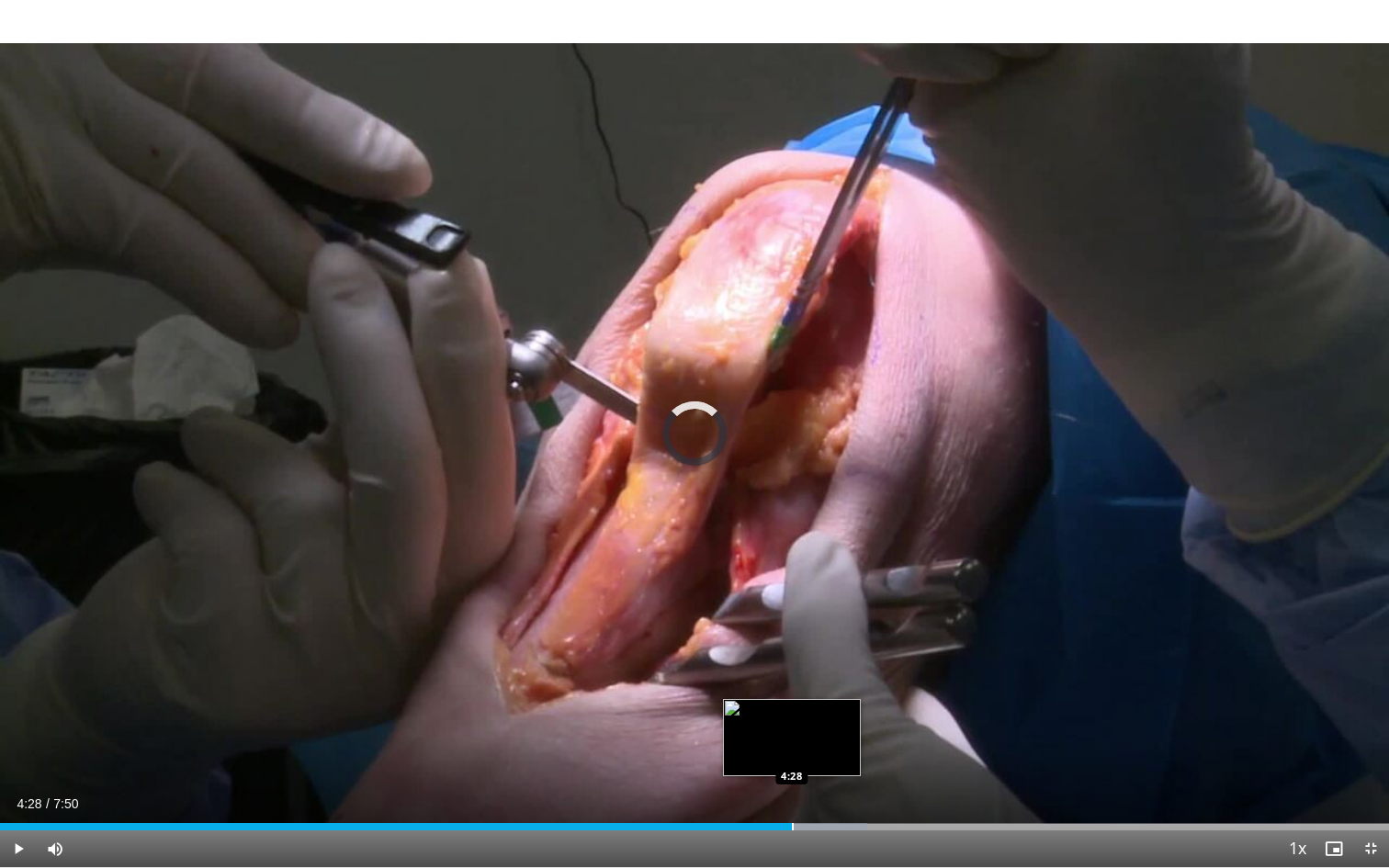 click at bounding box center (793, 827) 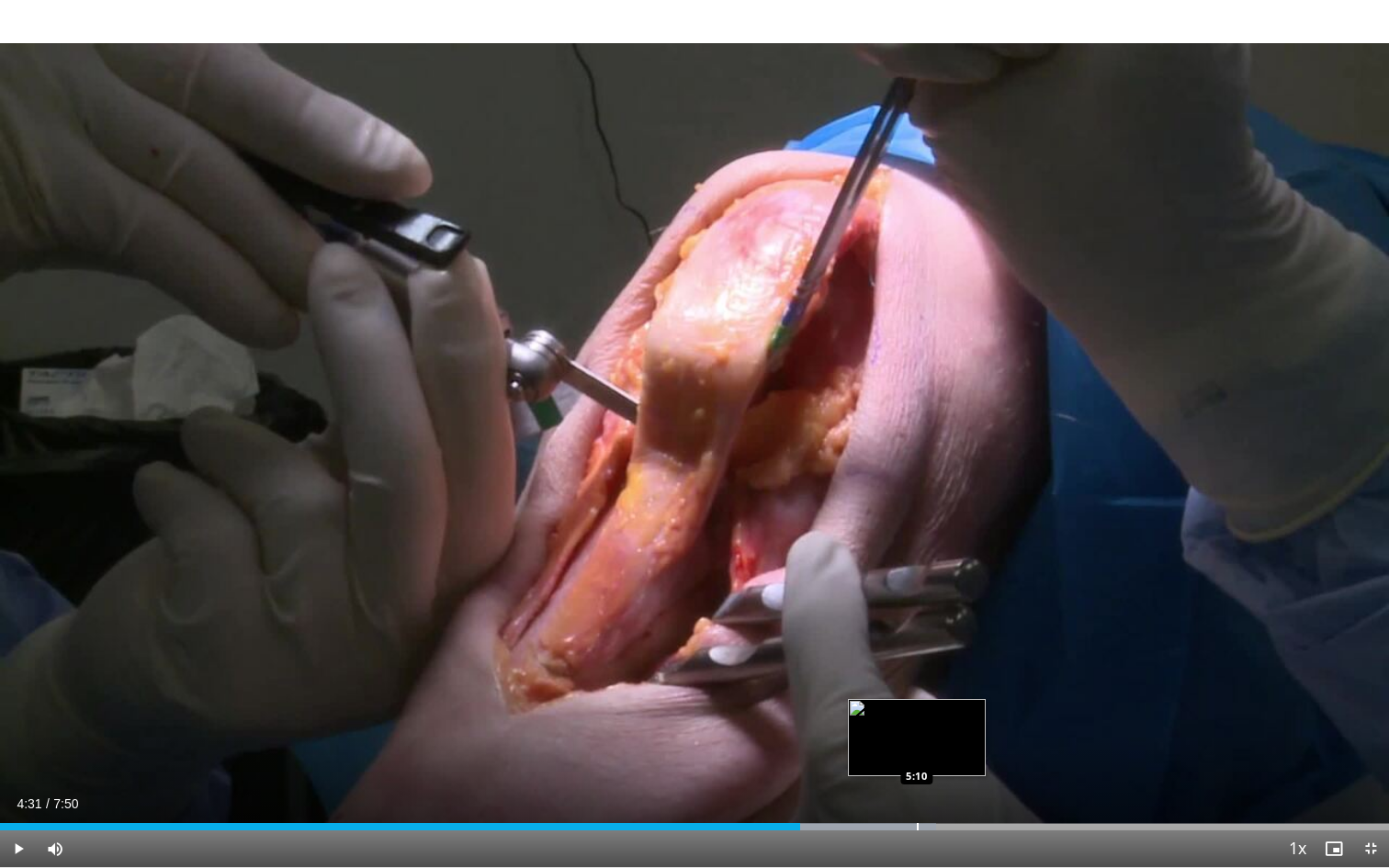 click at bounding box center [918, 827] 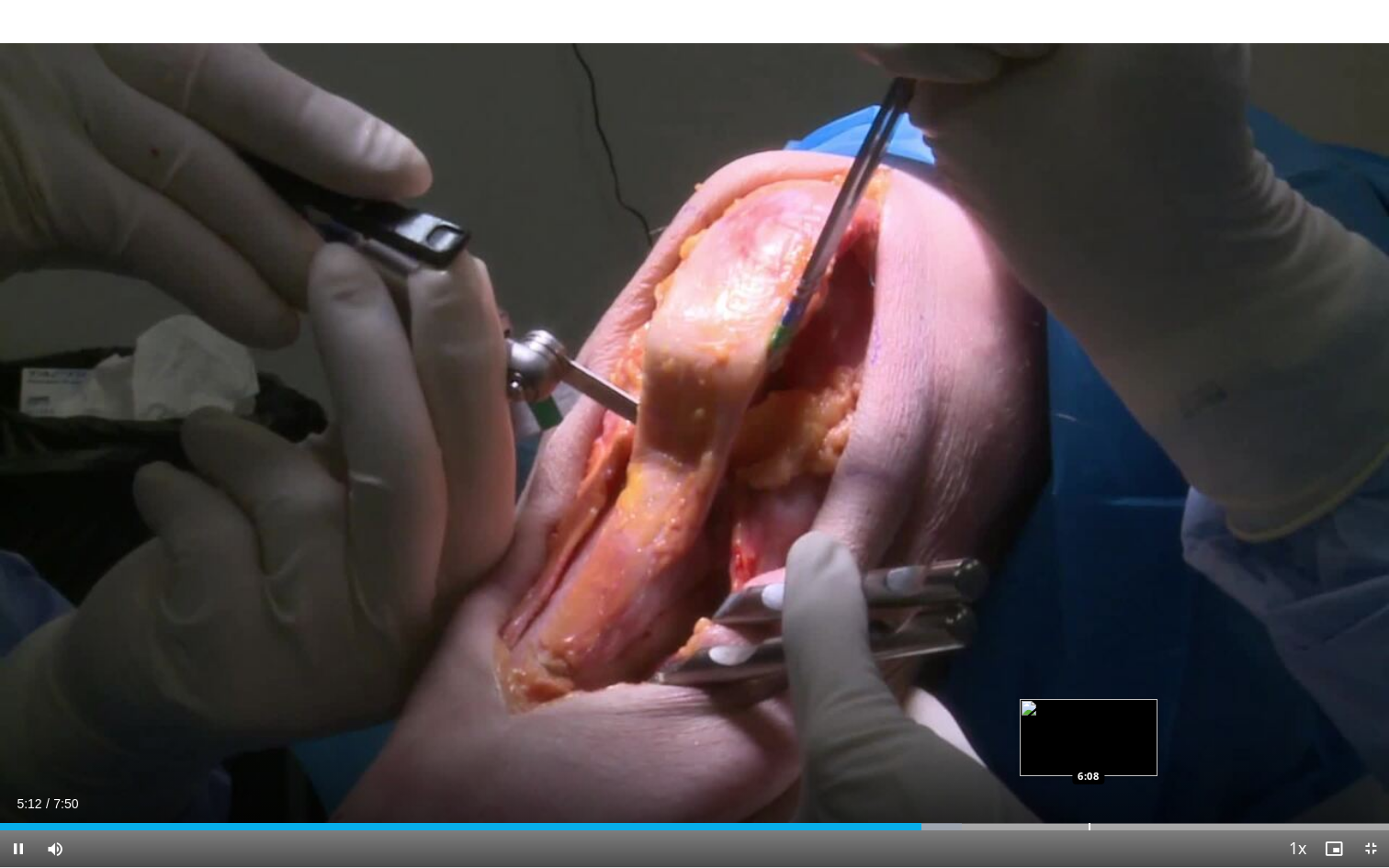 click at bounding box center (1090, 827) 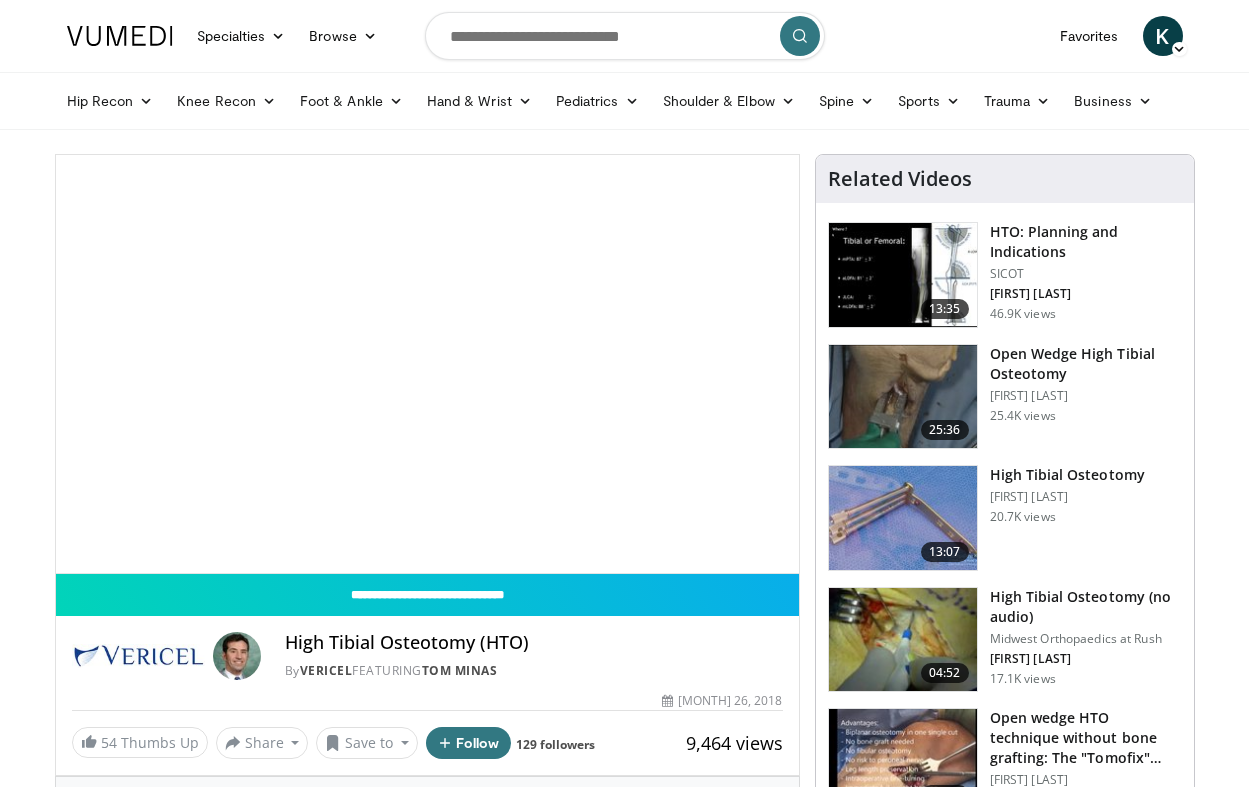 scroll, scrollTop: 0, scrollLeft: 0, axis: both 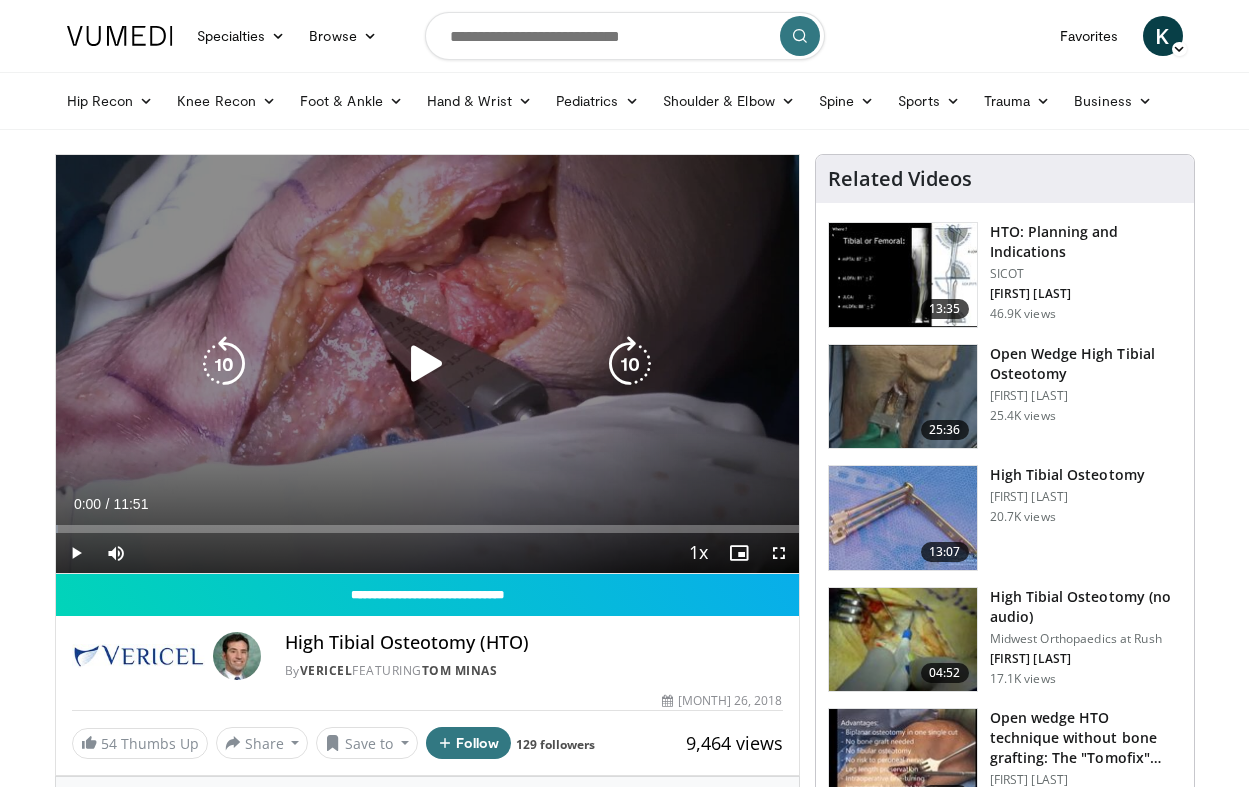 click at bounding box center (427, 364) 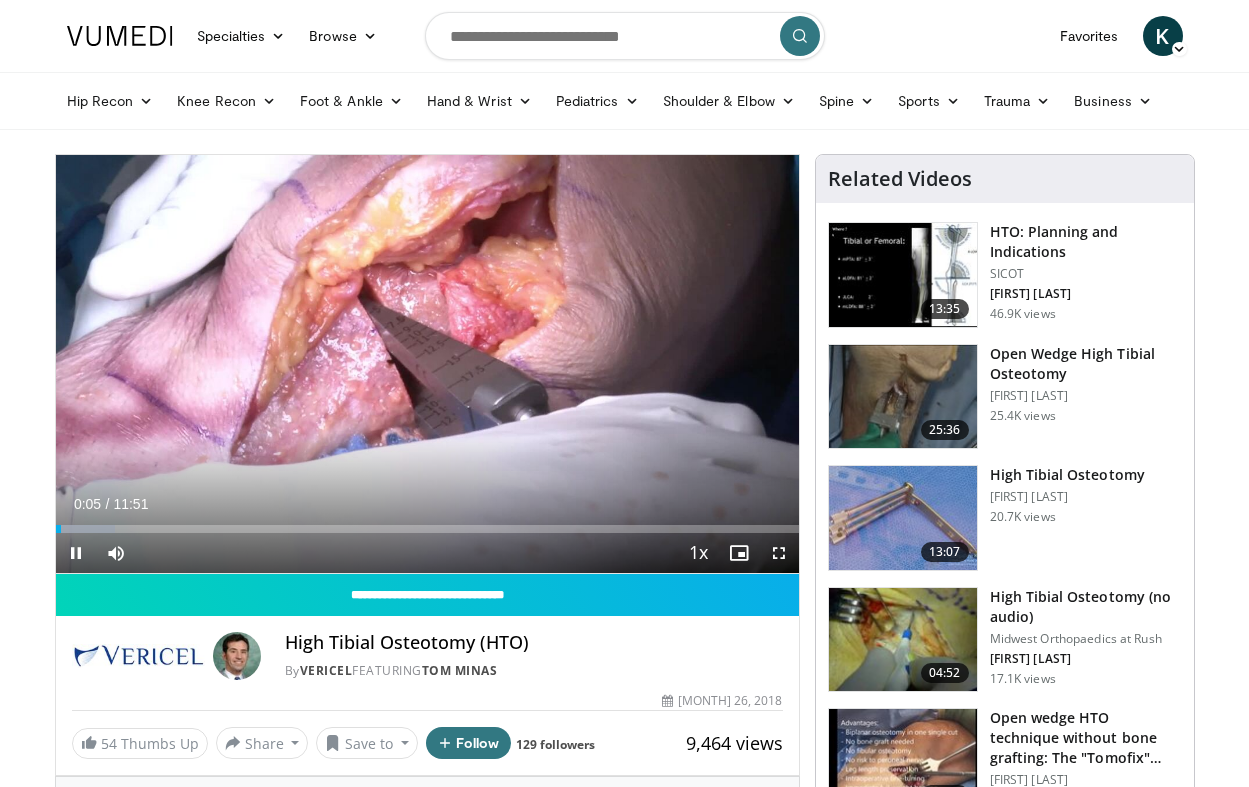 click at bounding box center [779, 553] 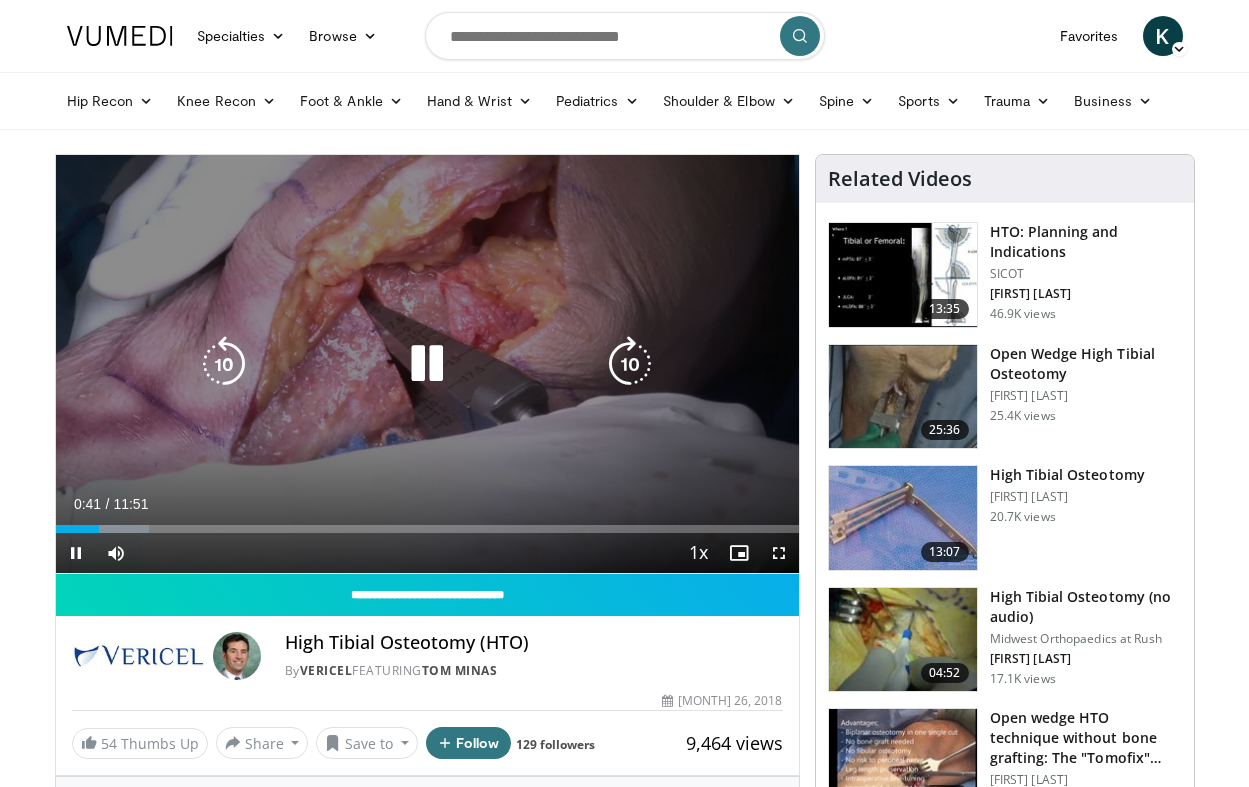 scroll, scrollTop: 0, scrollLeft: 0, axis: both 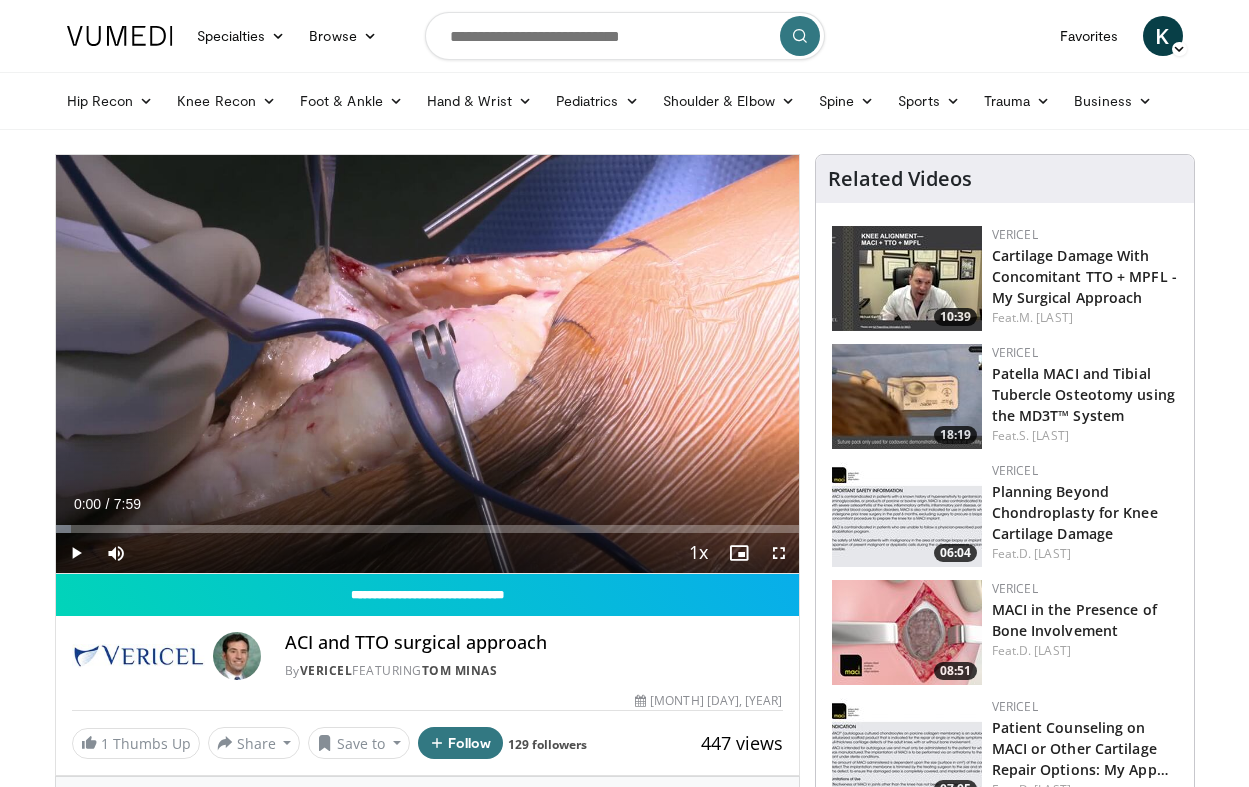 click at bounding box center (76, 553) 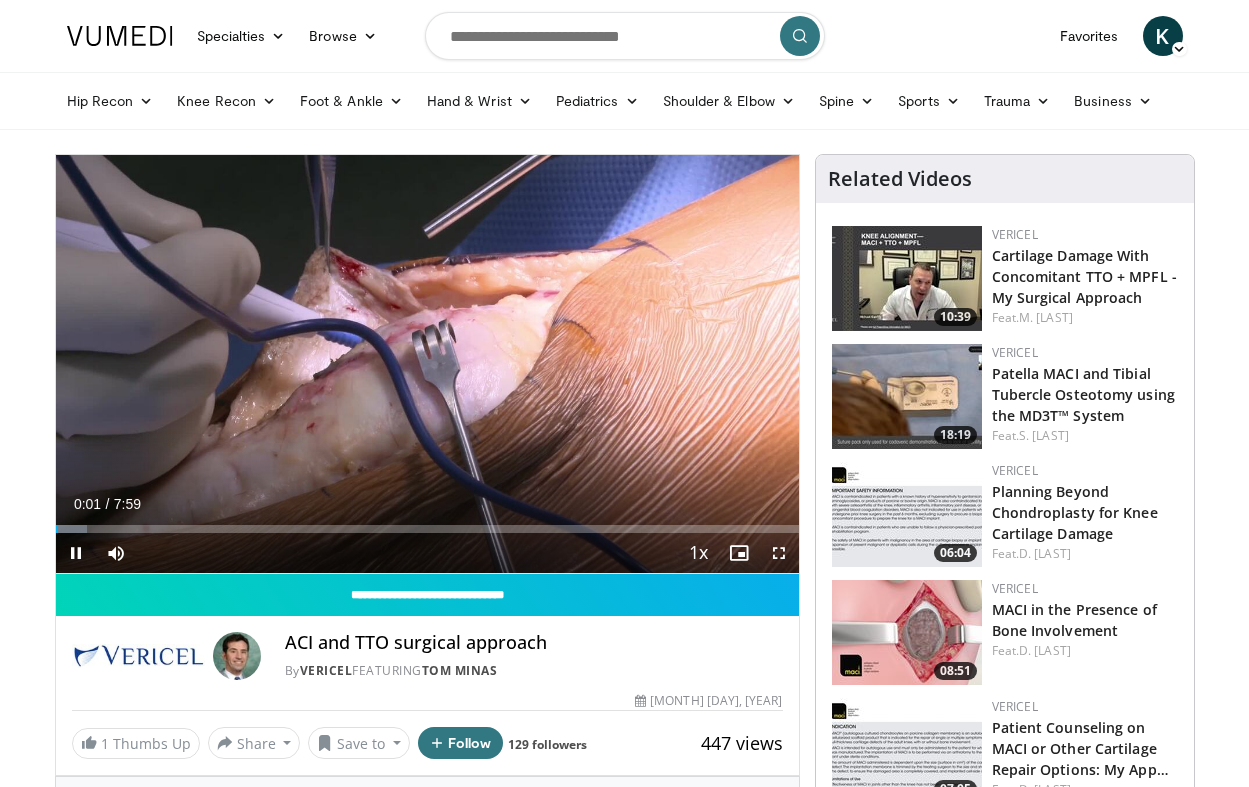 click at bounding box center (779, 553) 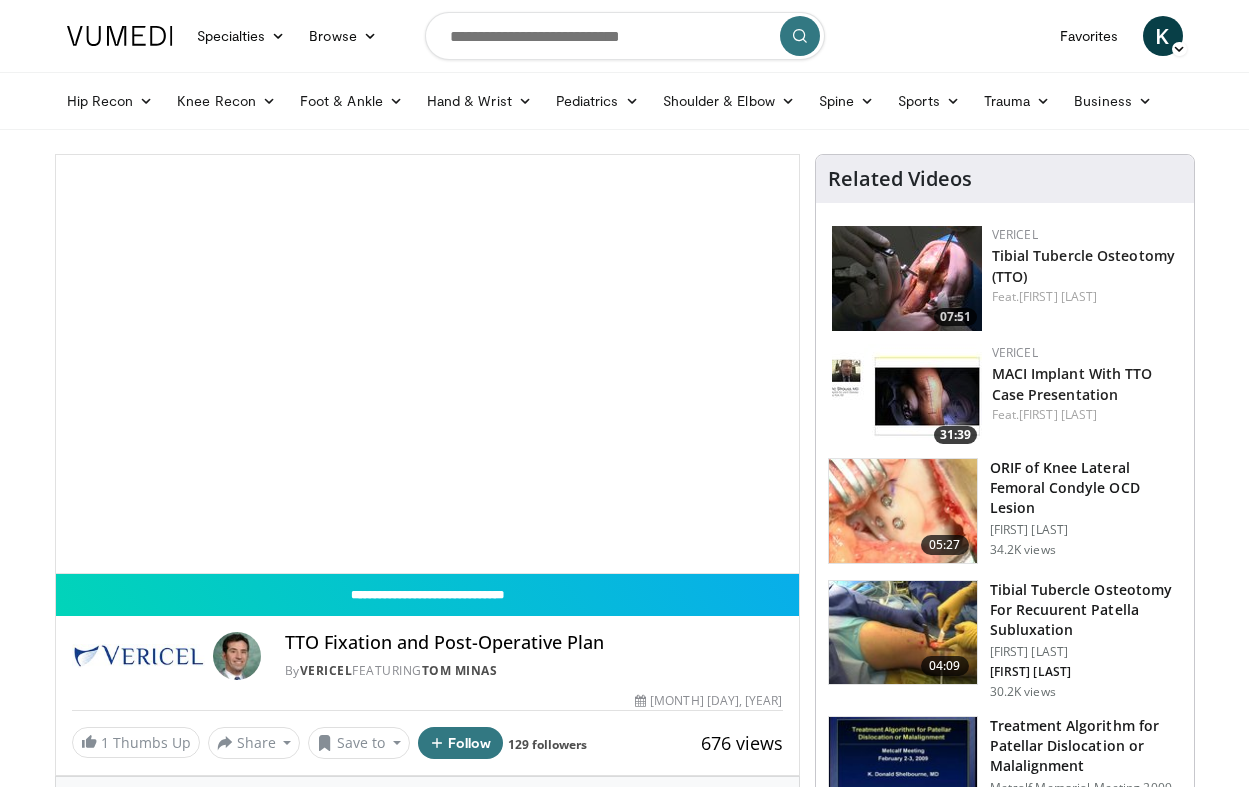 scroll, scrollTop: 0, scrollLeft: 0, axis: both 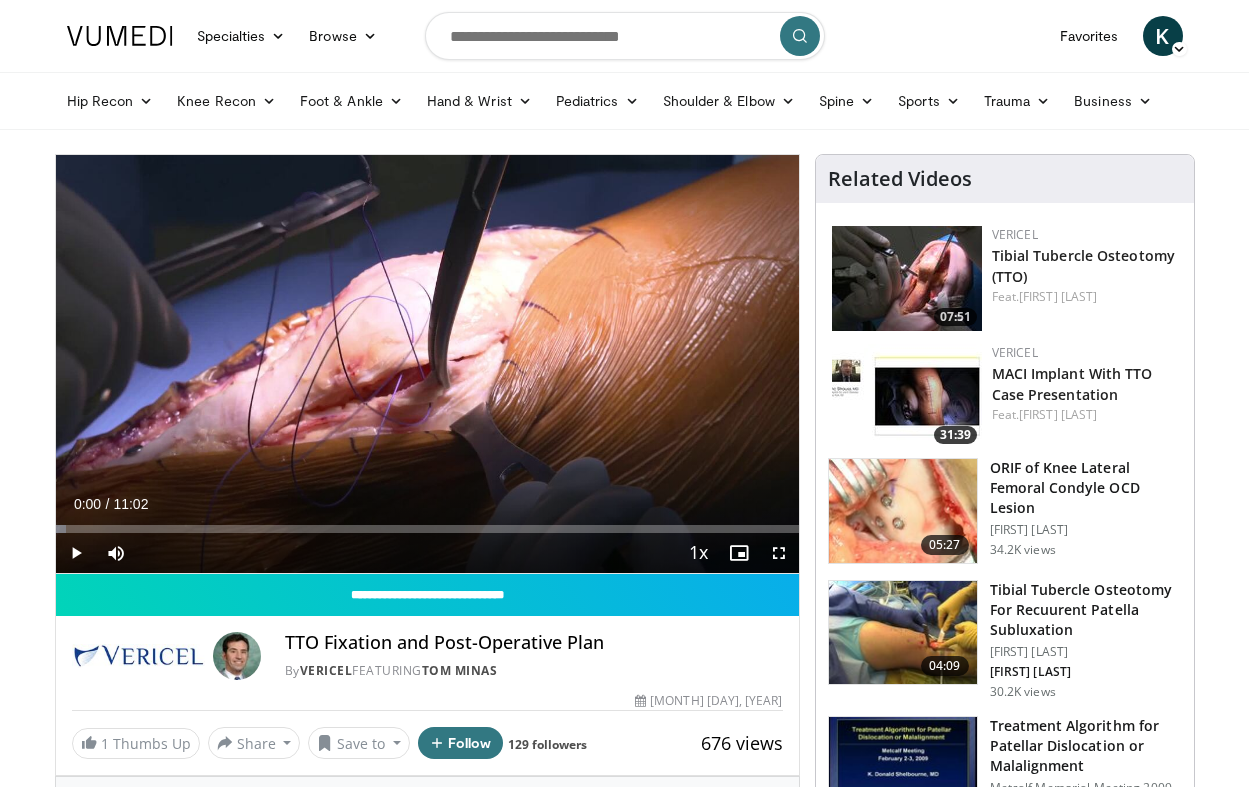 click at bounding box center [76, 553] 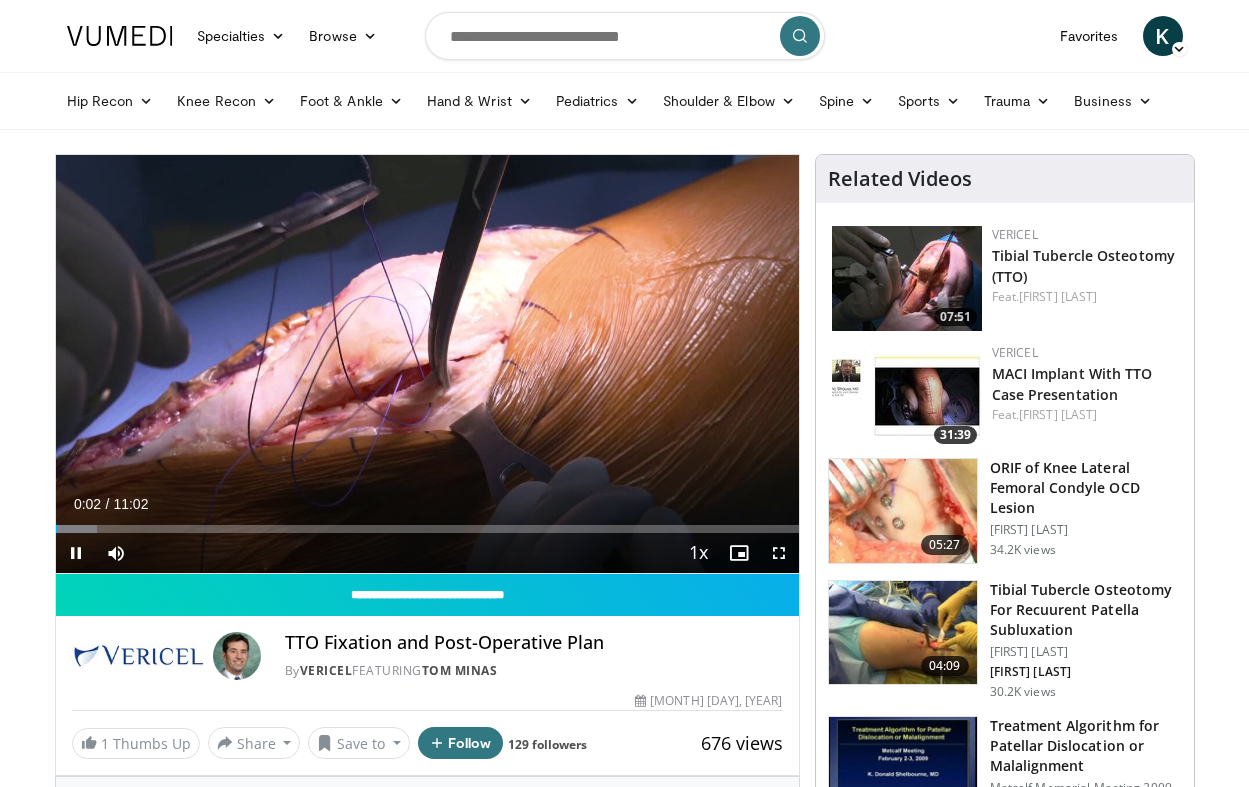 click at bounding box center [779, 553] 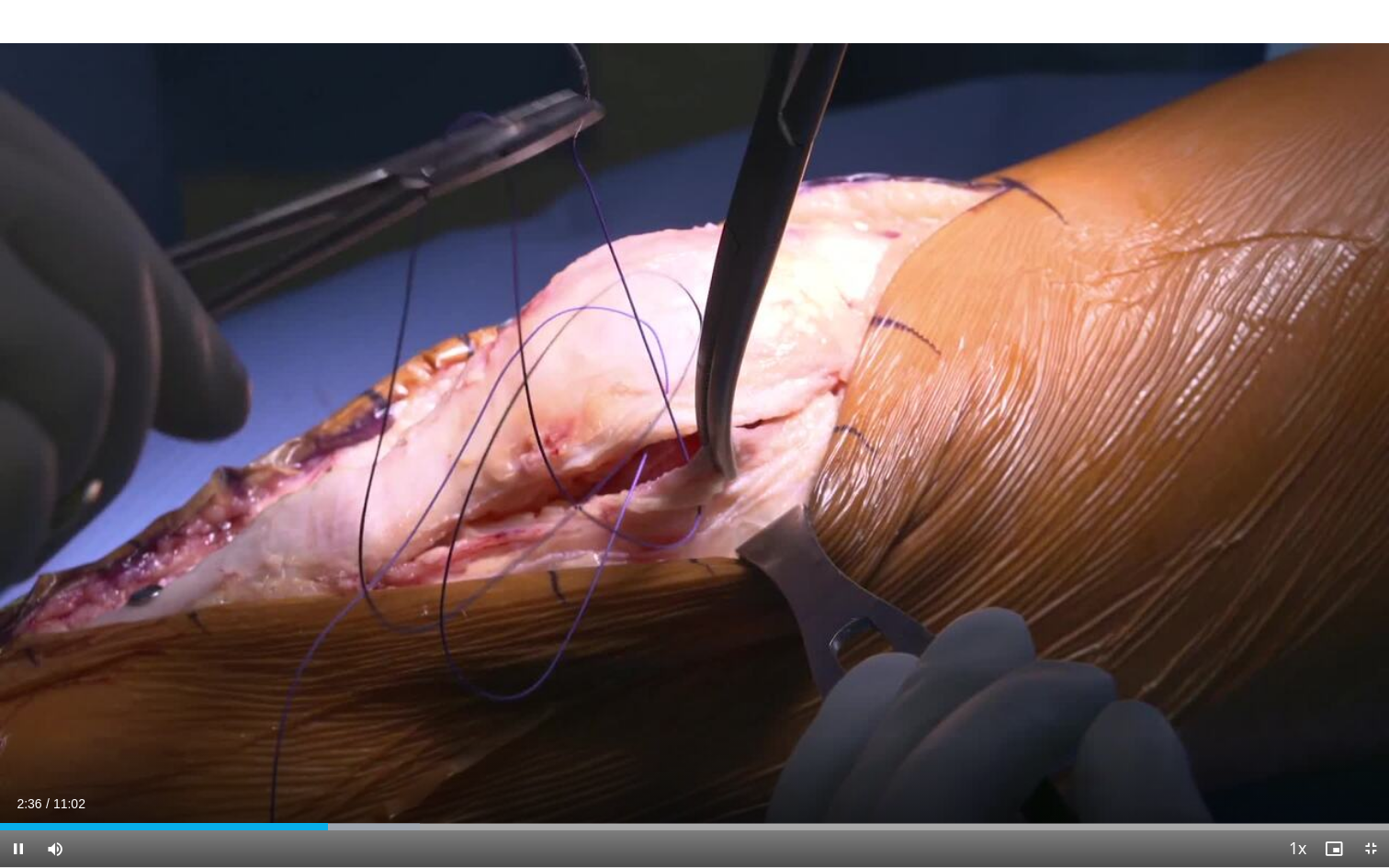 click on "10 seconds
Tap to unmute" at bounding box center [694, 434] 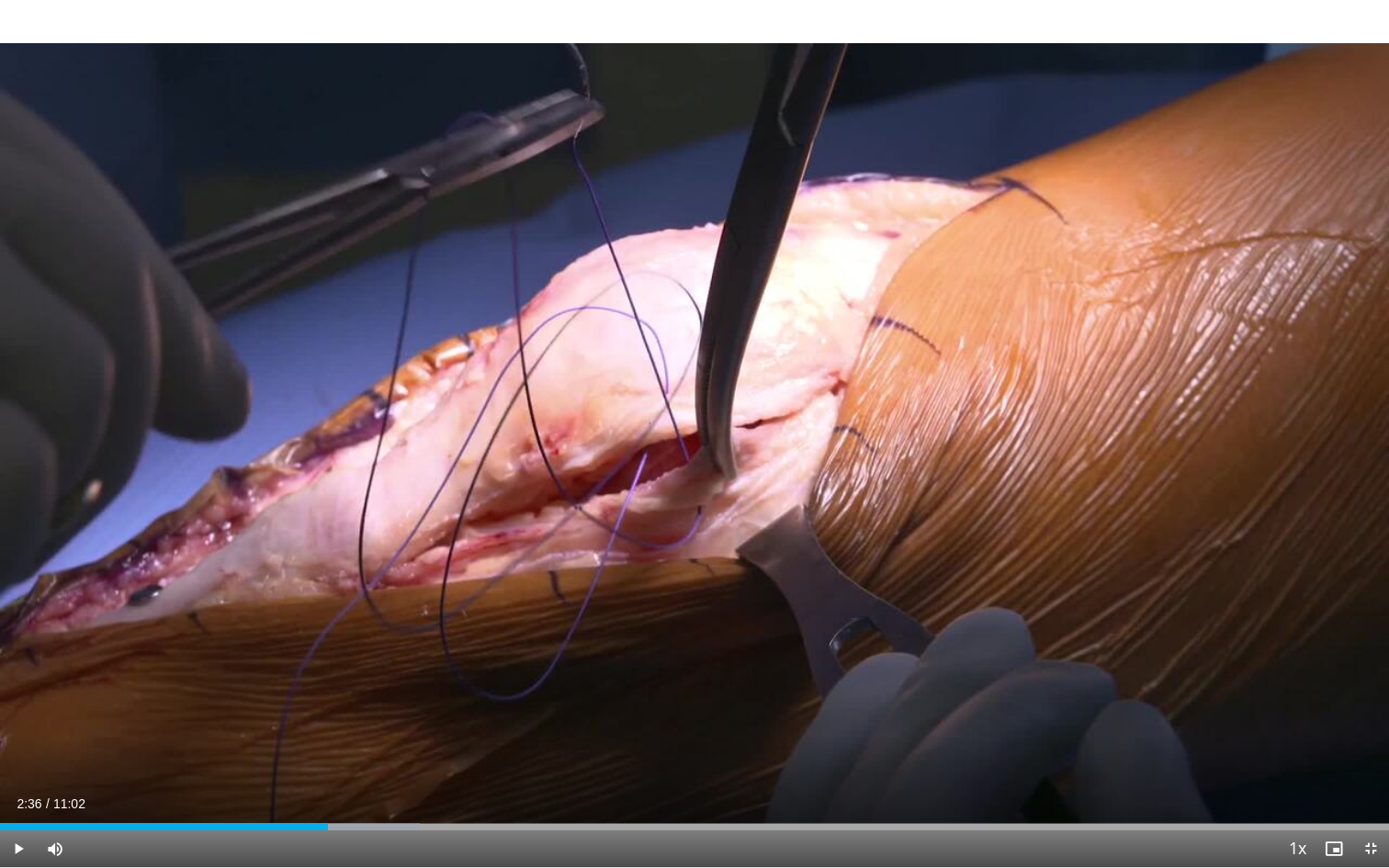 click at bounding box center [18, 849] 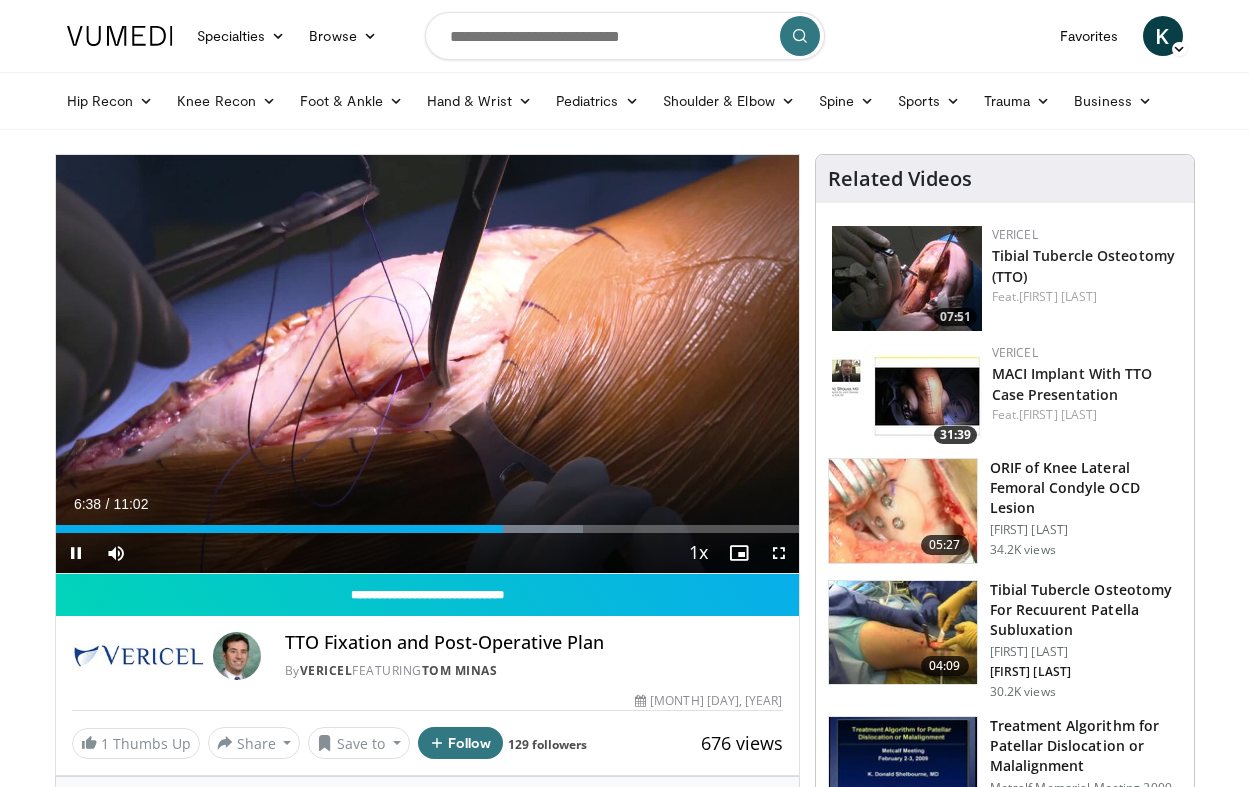 click at bounding box center [76, 553] 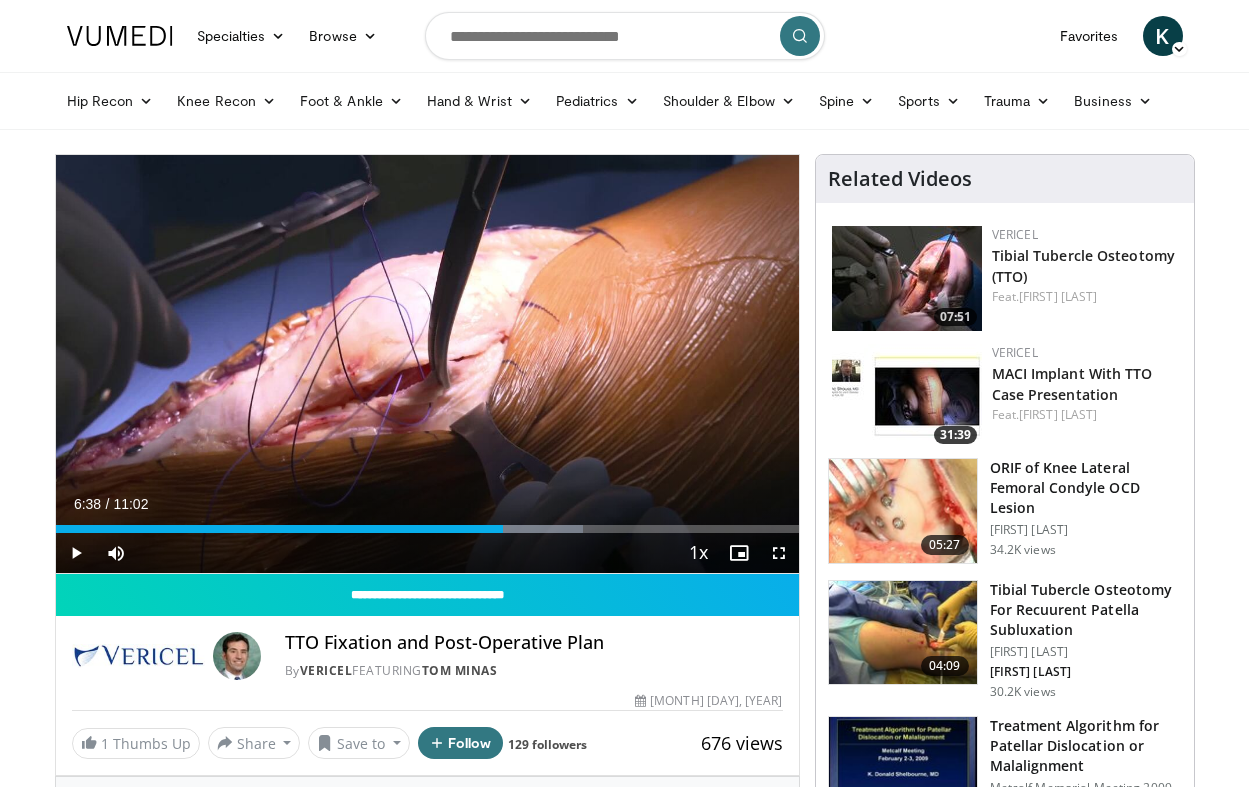 click at bounding box center [907, 278] 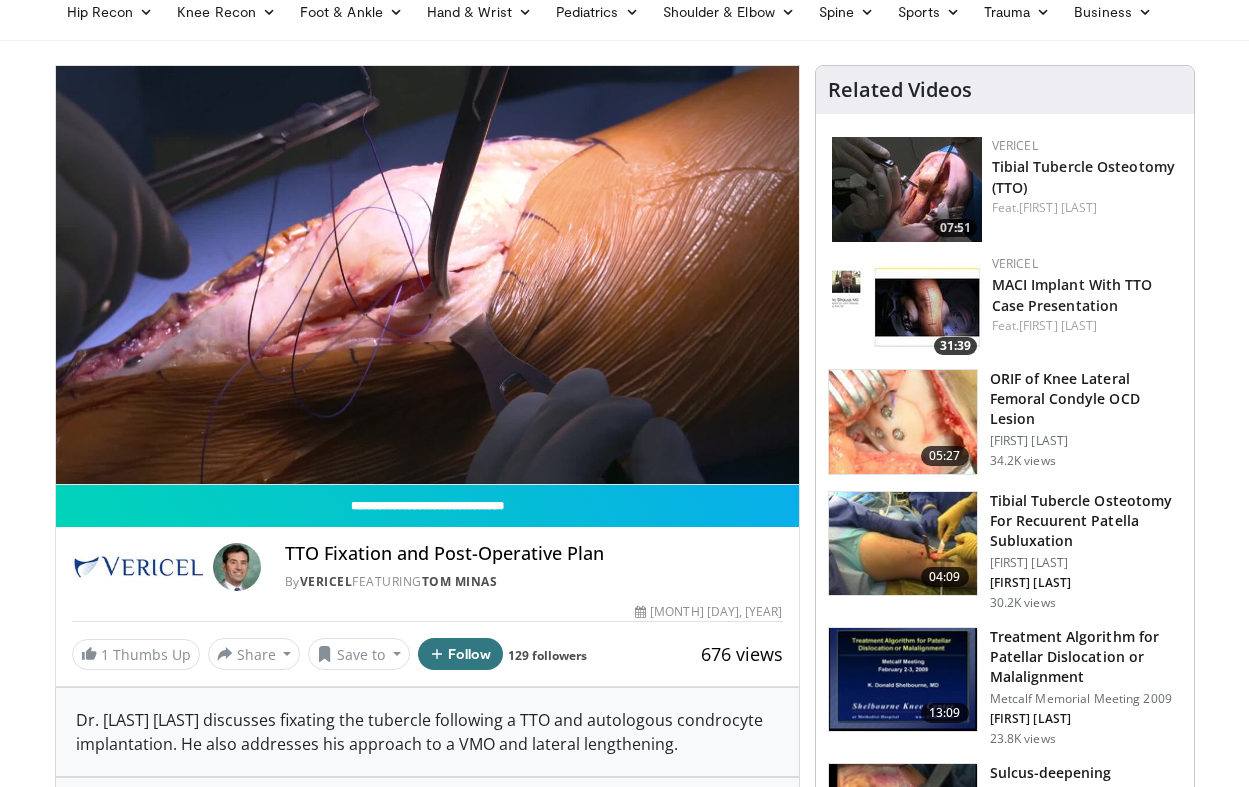 scroll, scrollTop: 111, scrollLeft: 0, axis: vertical 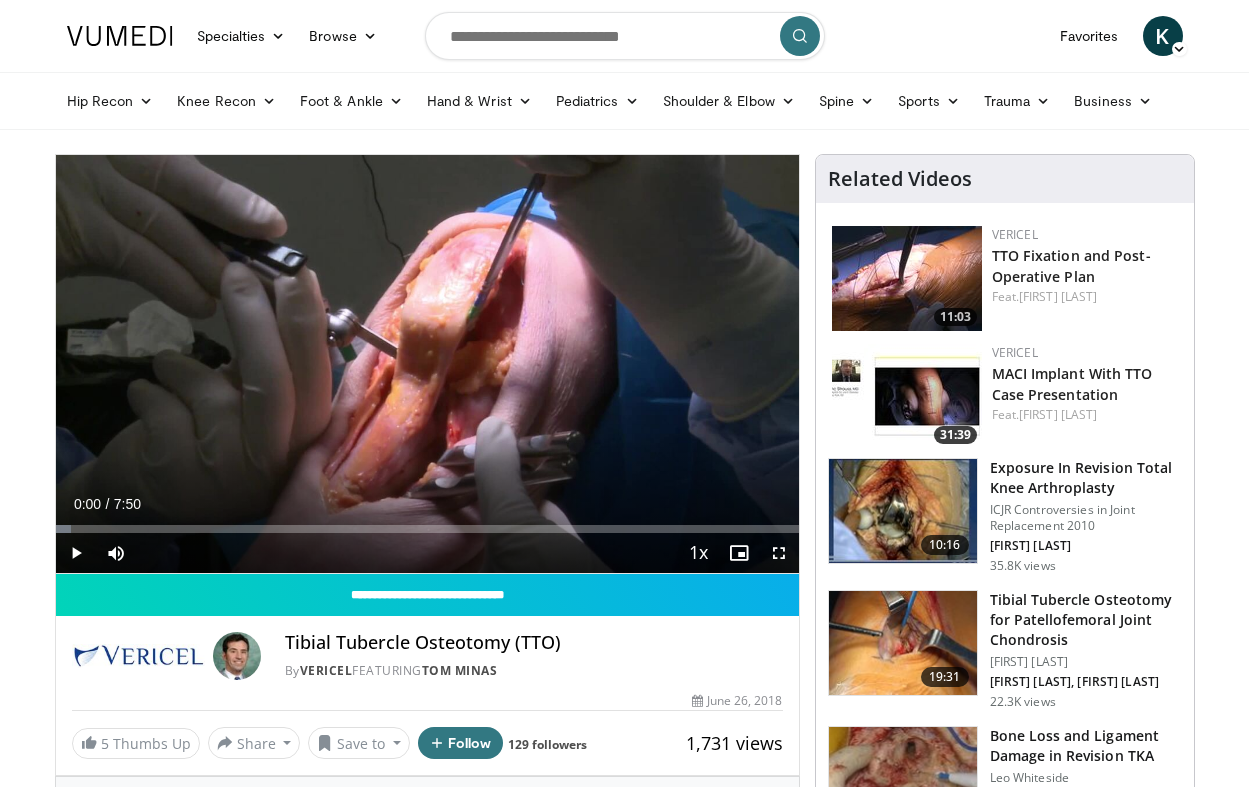 click at bounding box center [76, 553] 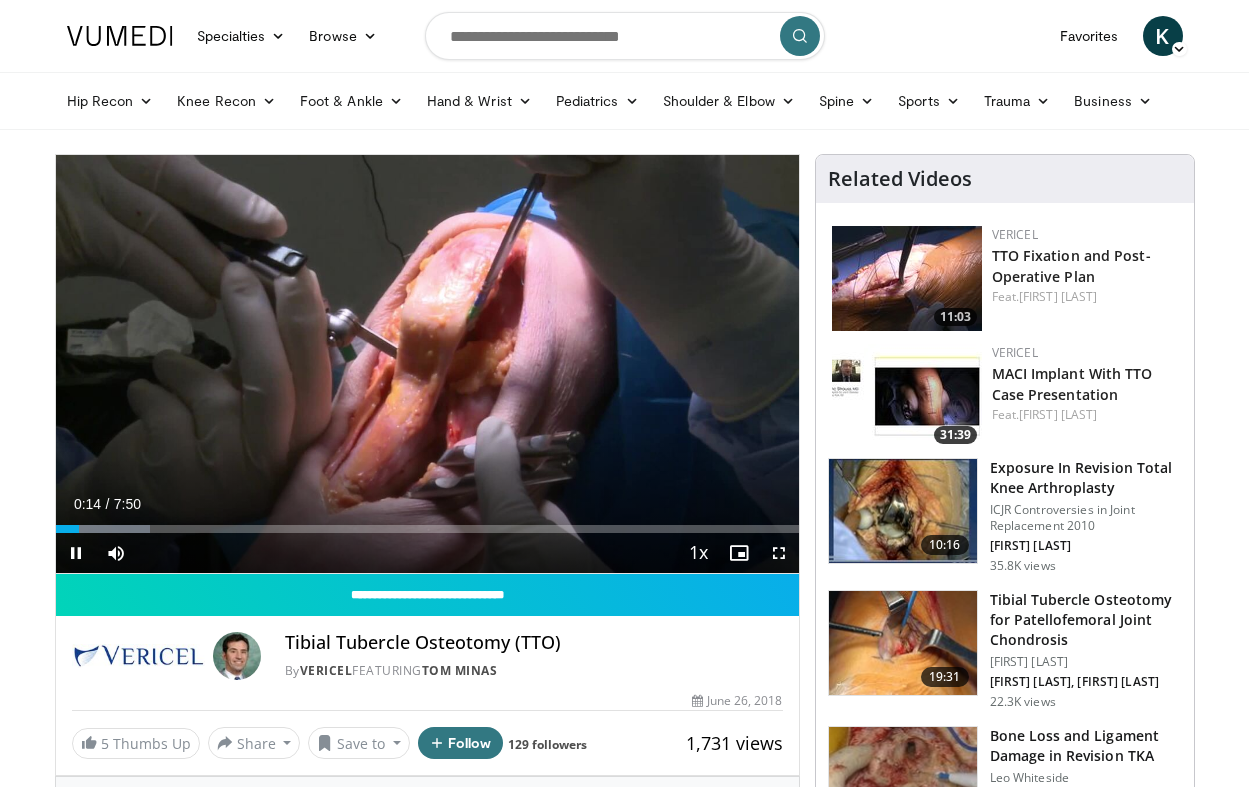 click at bounding box center (779, 553) 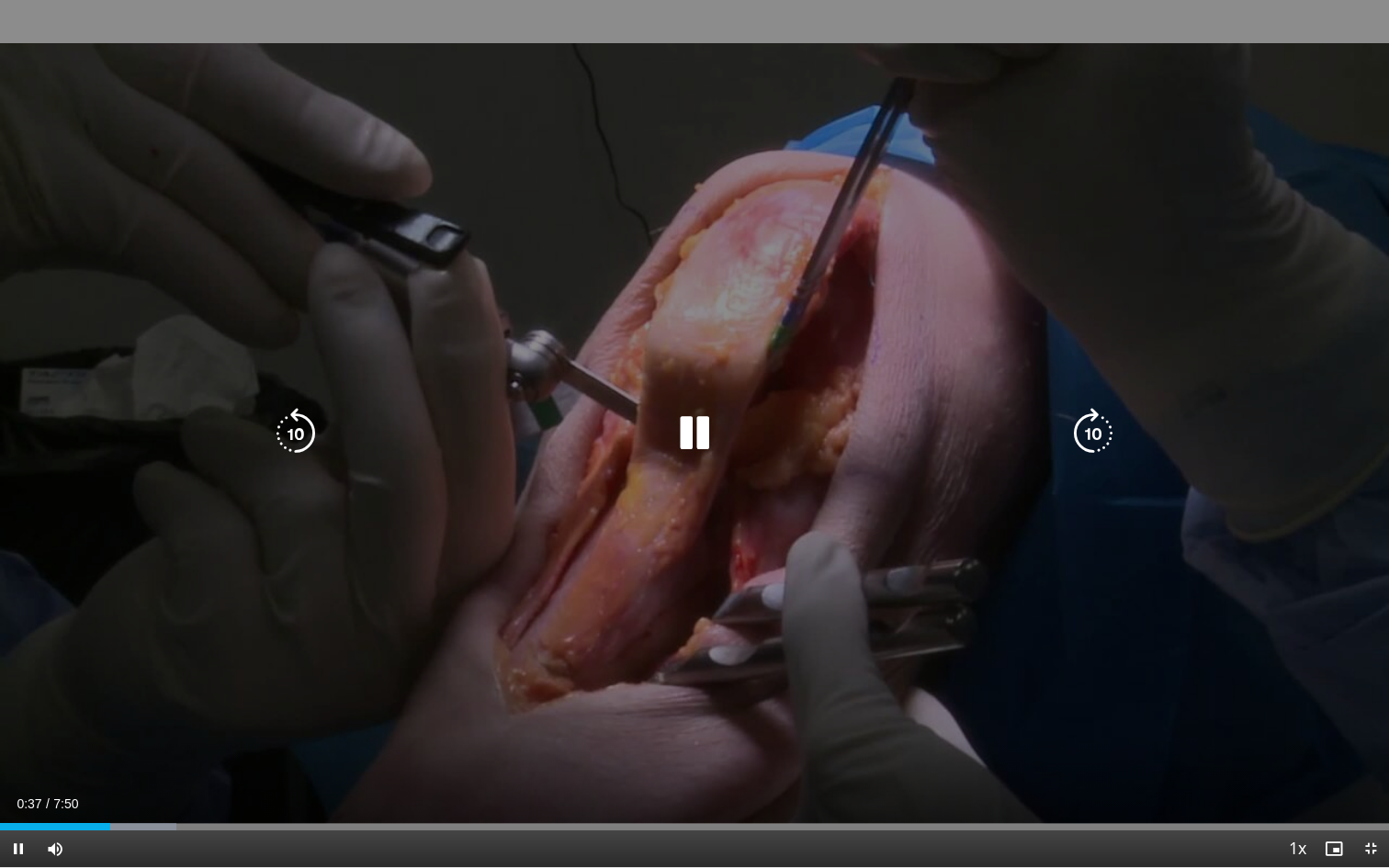 click on "10 seconds
Tap to unmute" at bounding box center (694, 434) 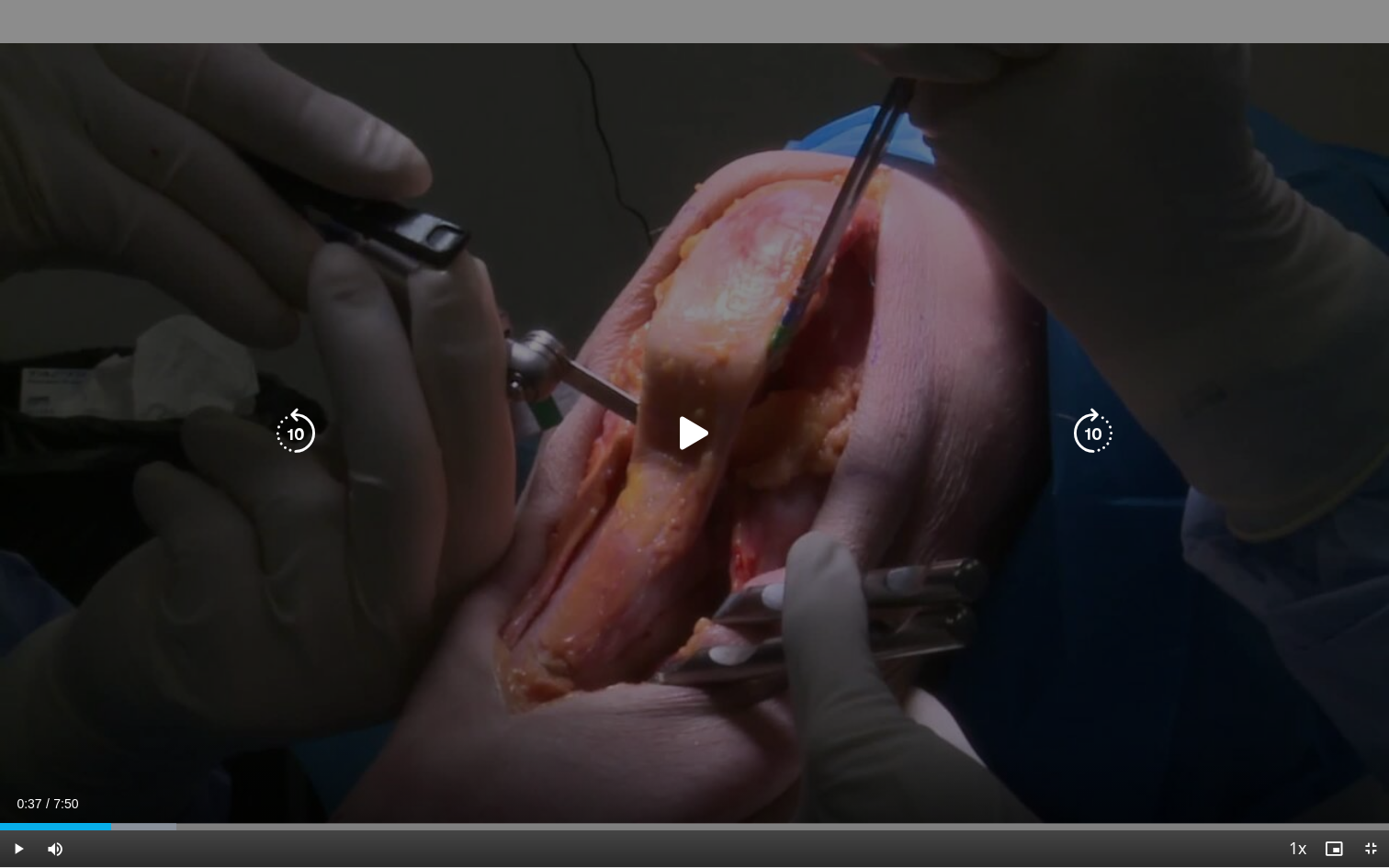 click at bounding box center [694, 434] 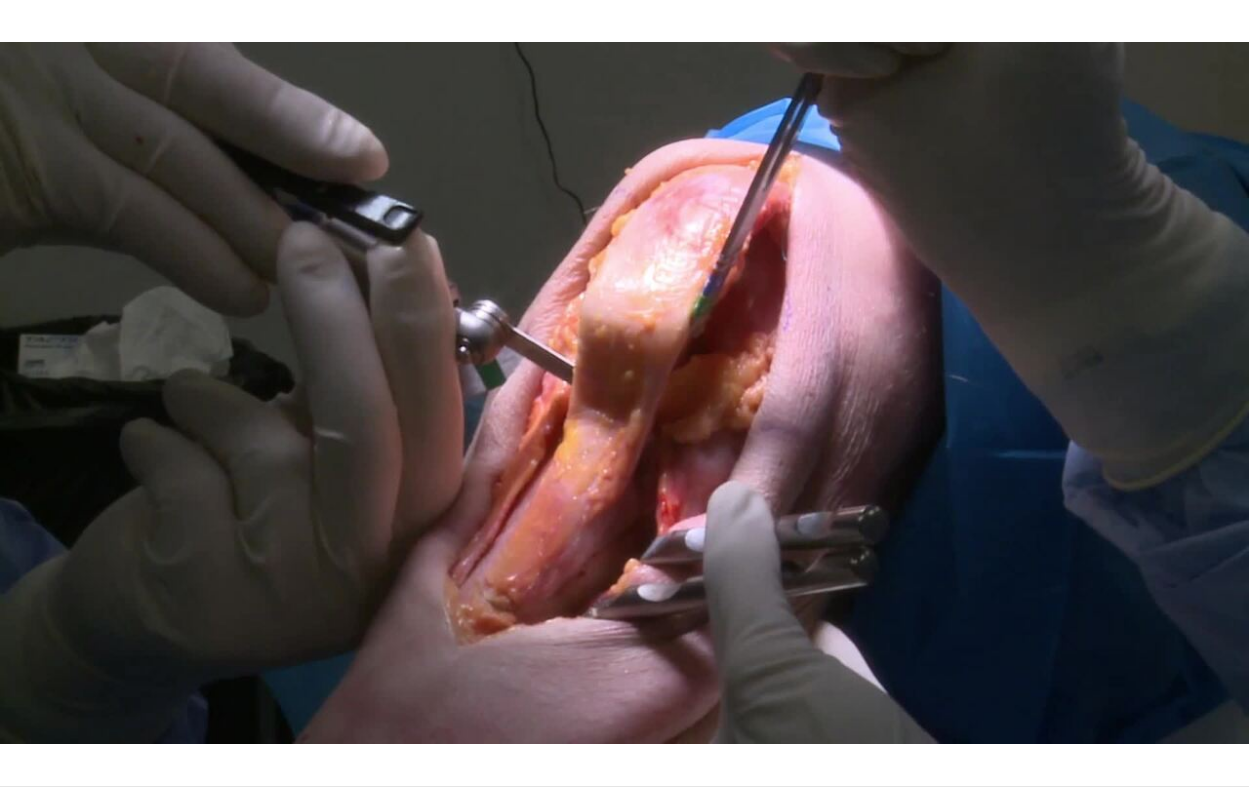 scroll, scrollTop: 152, scrollLeft: 0, axis: vertical 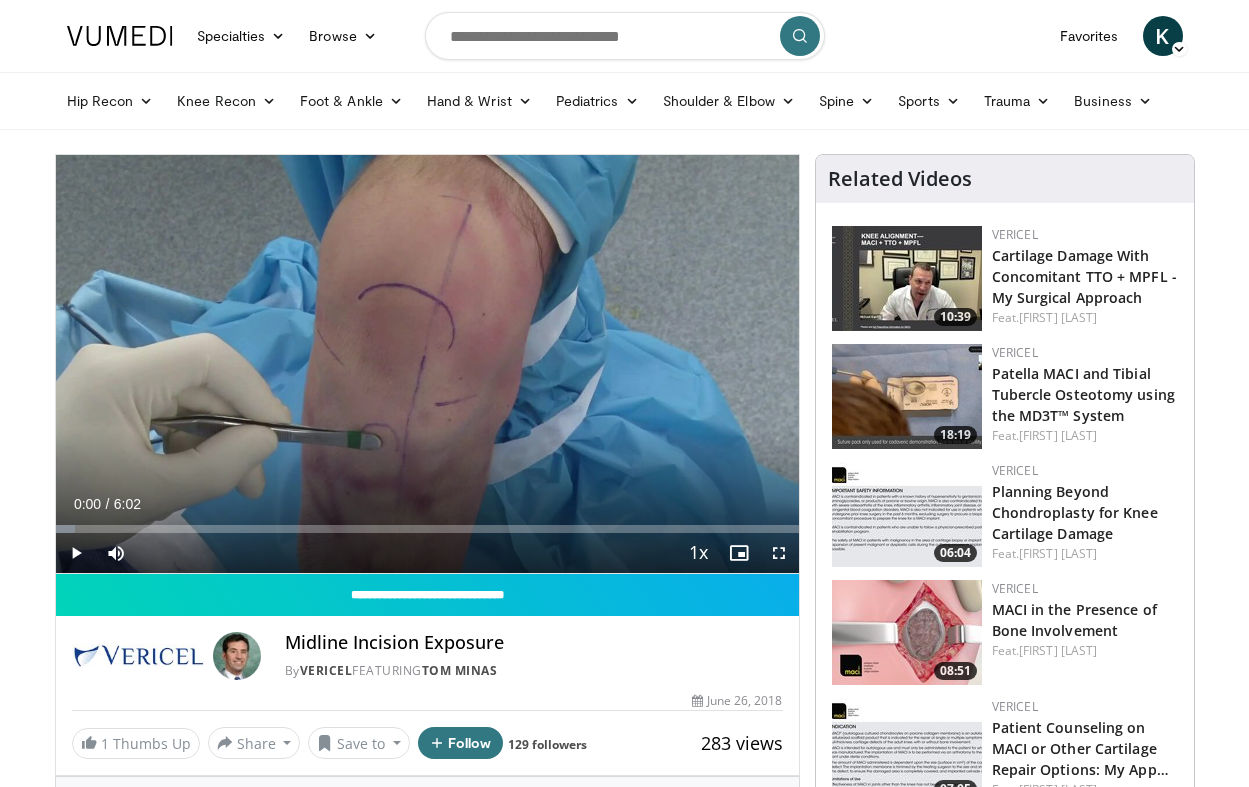 click at bounding box center (779, 553) 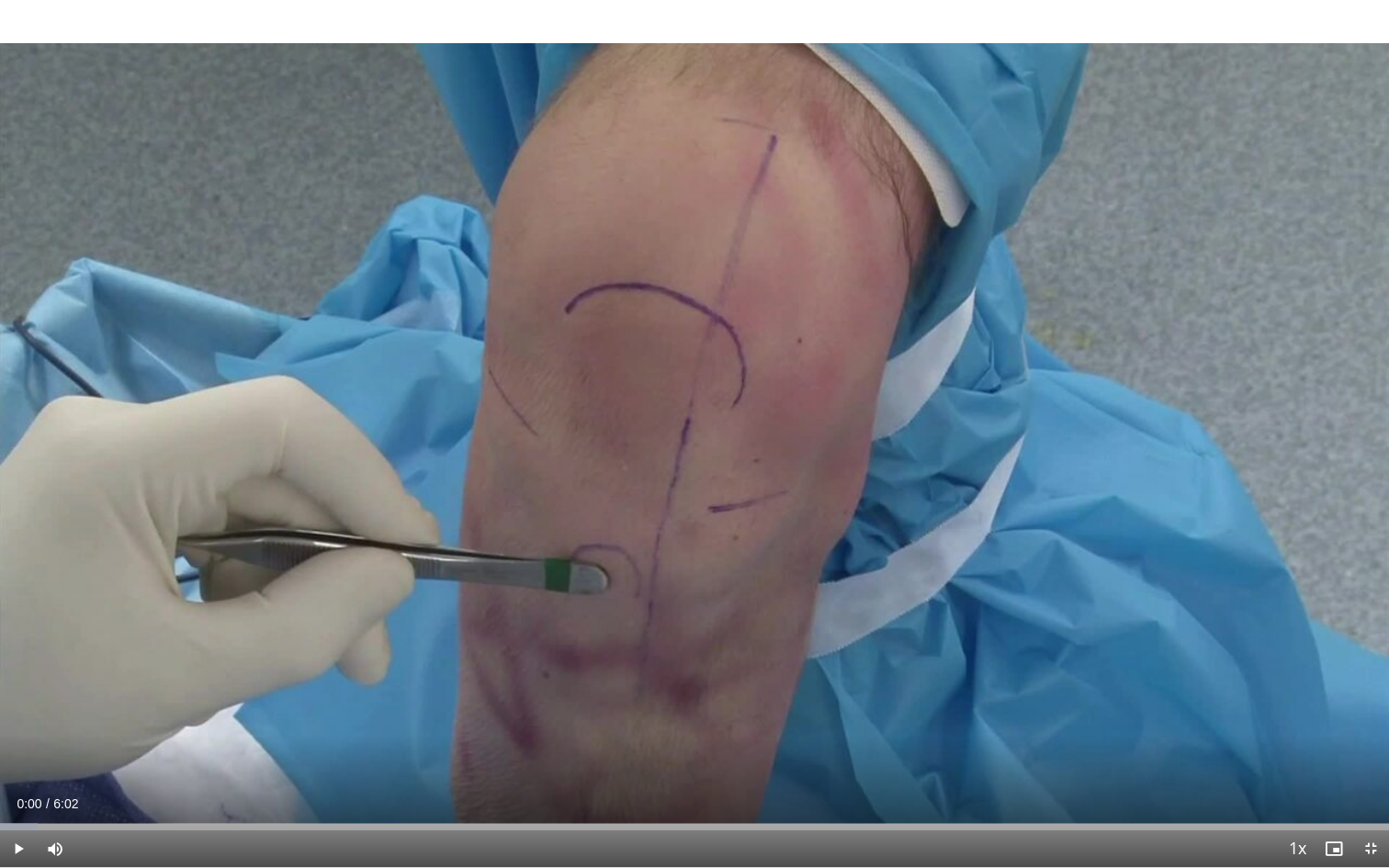 click at bounding box center [18, 849] 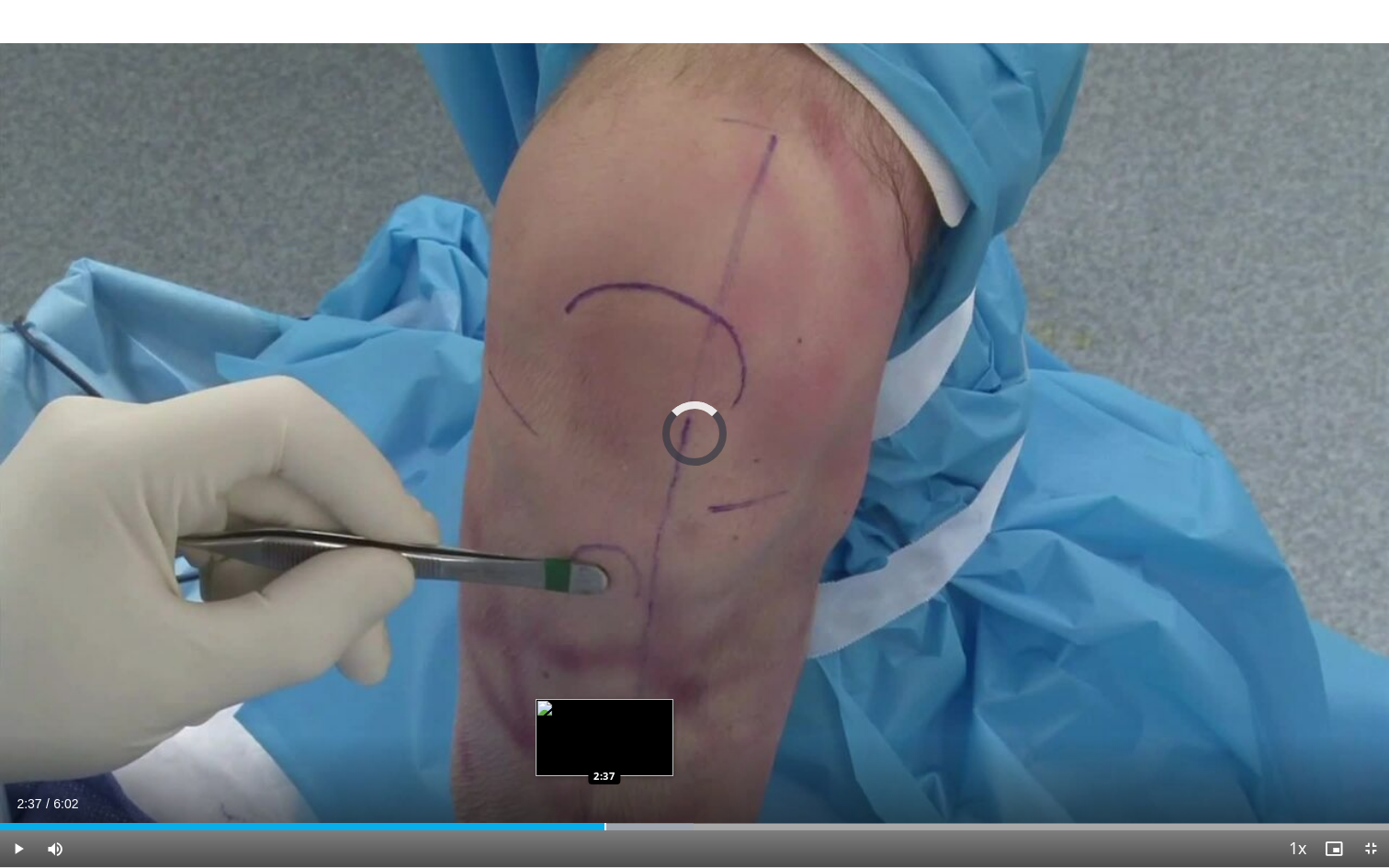 click at bounding box center (605, 827) 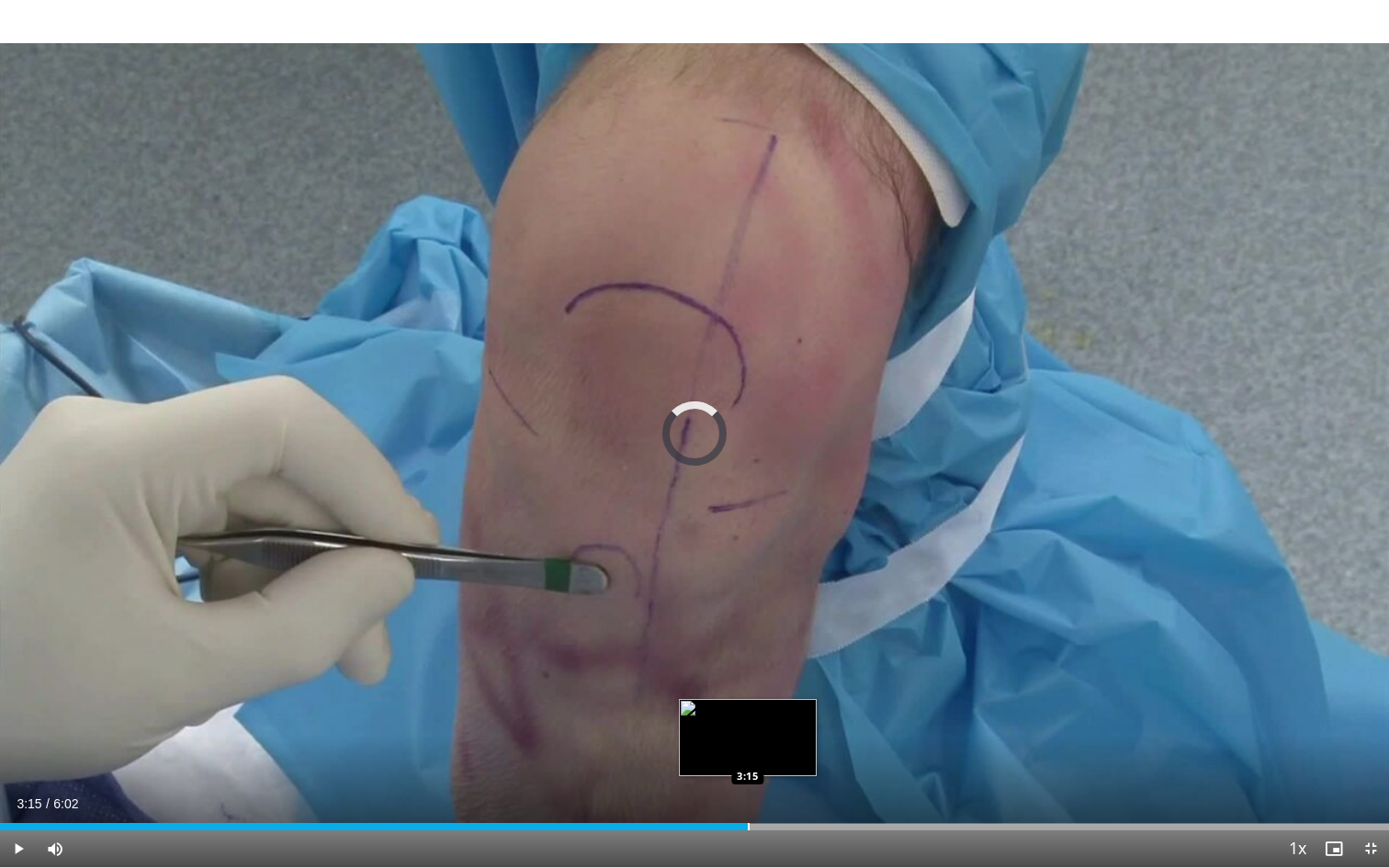 click at bounding box center (749, 827) 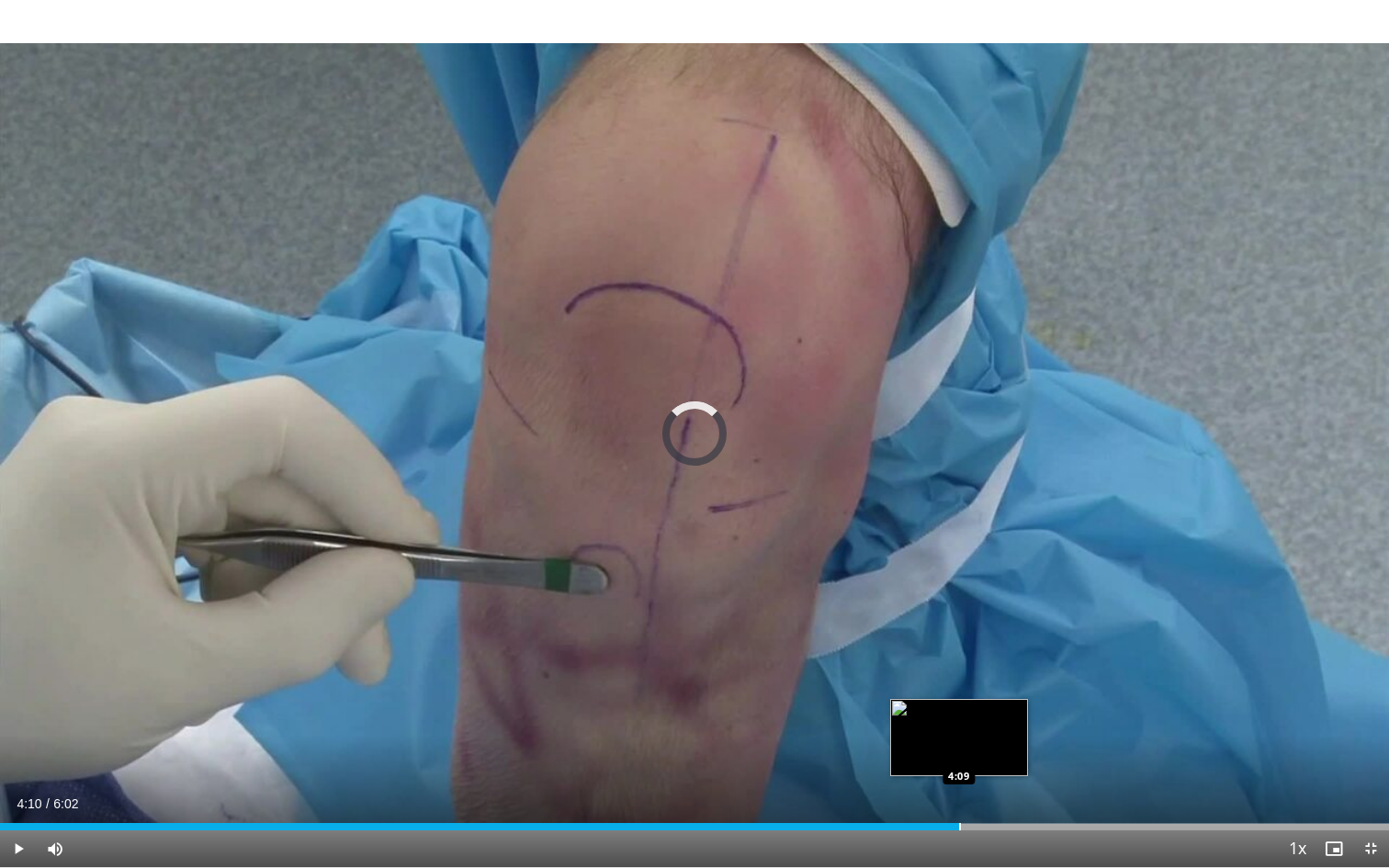 click at bounding box center [960, 827] 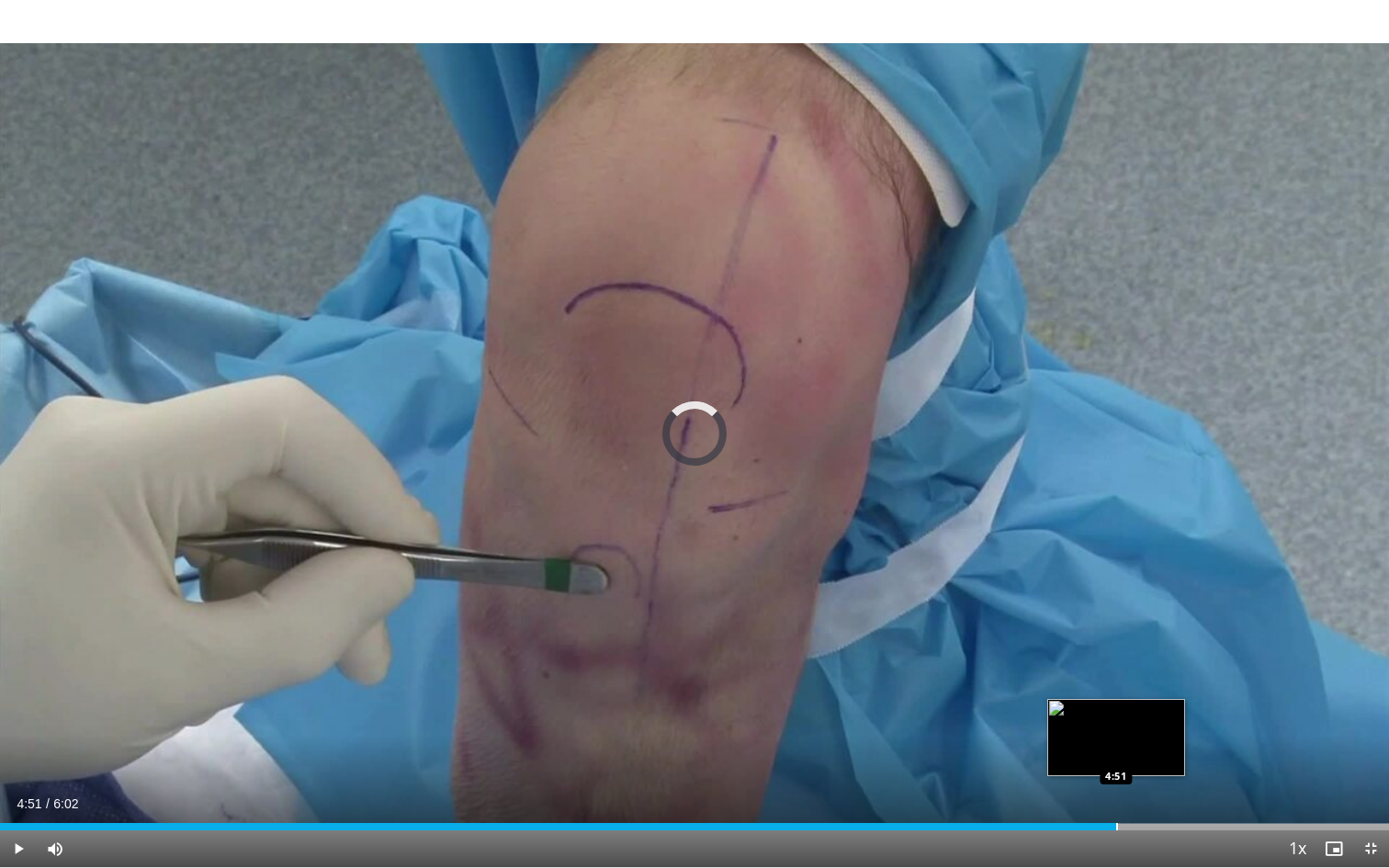 click at bounding box center [1117, 827] 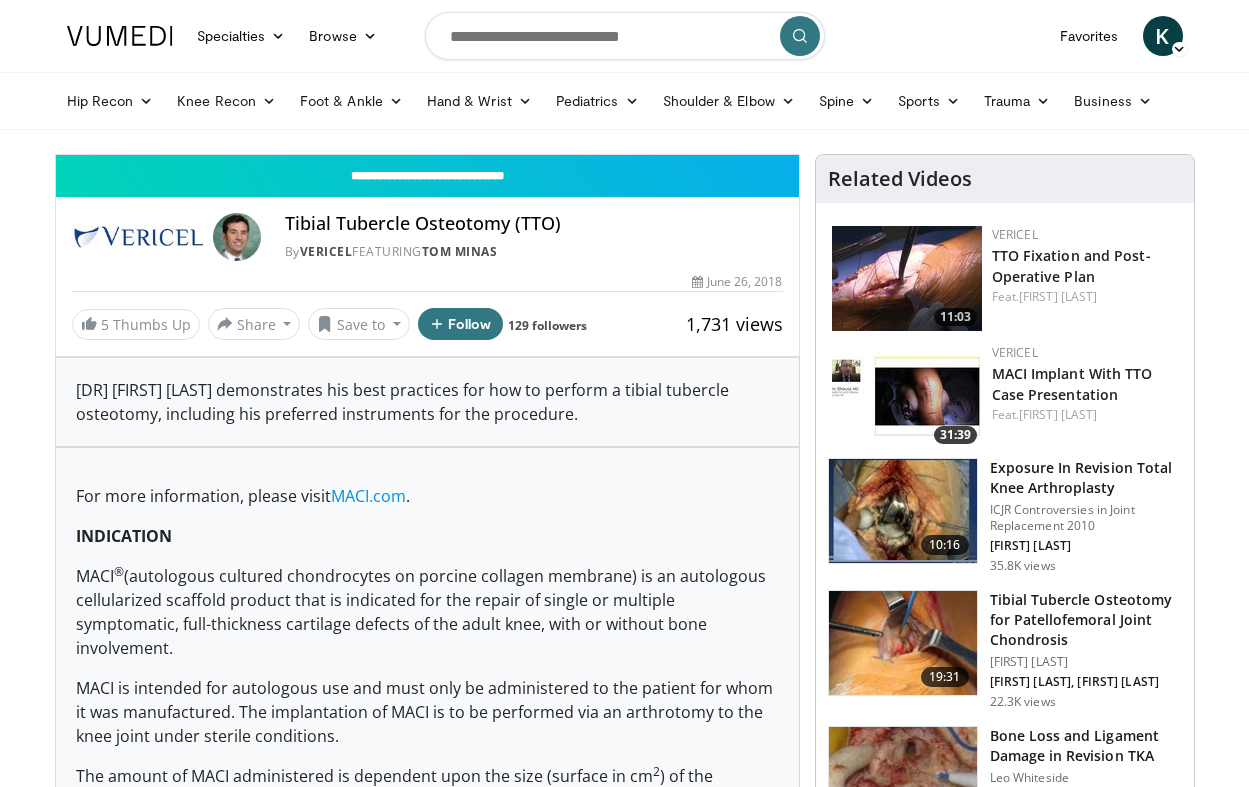 scroll, scrollTop: 0, scrollLeft: 0, axis: both 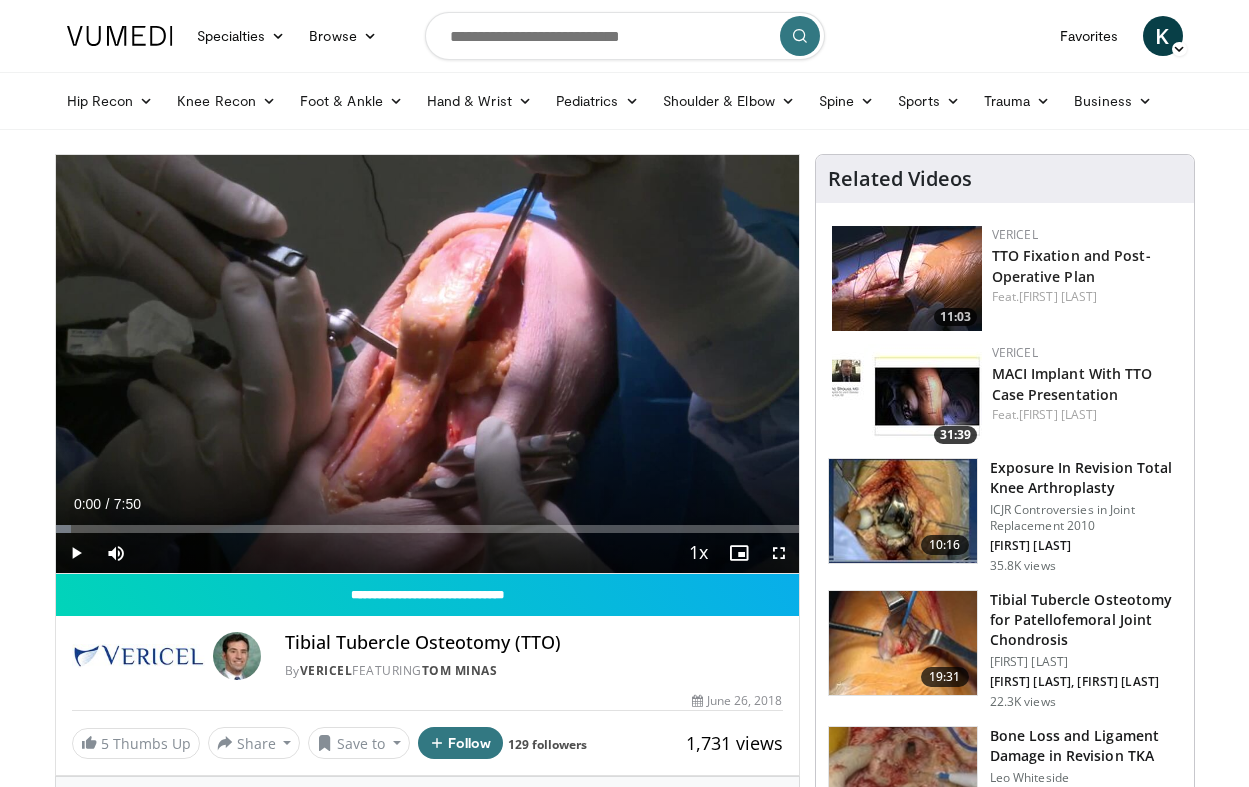 click at bounding box center (76, 553) 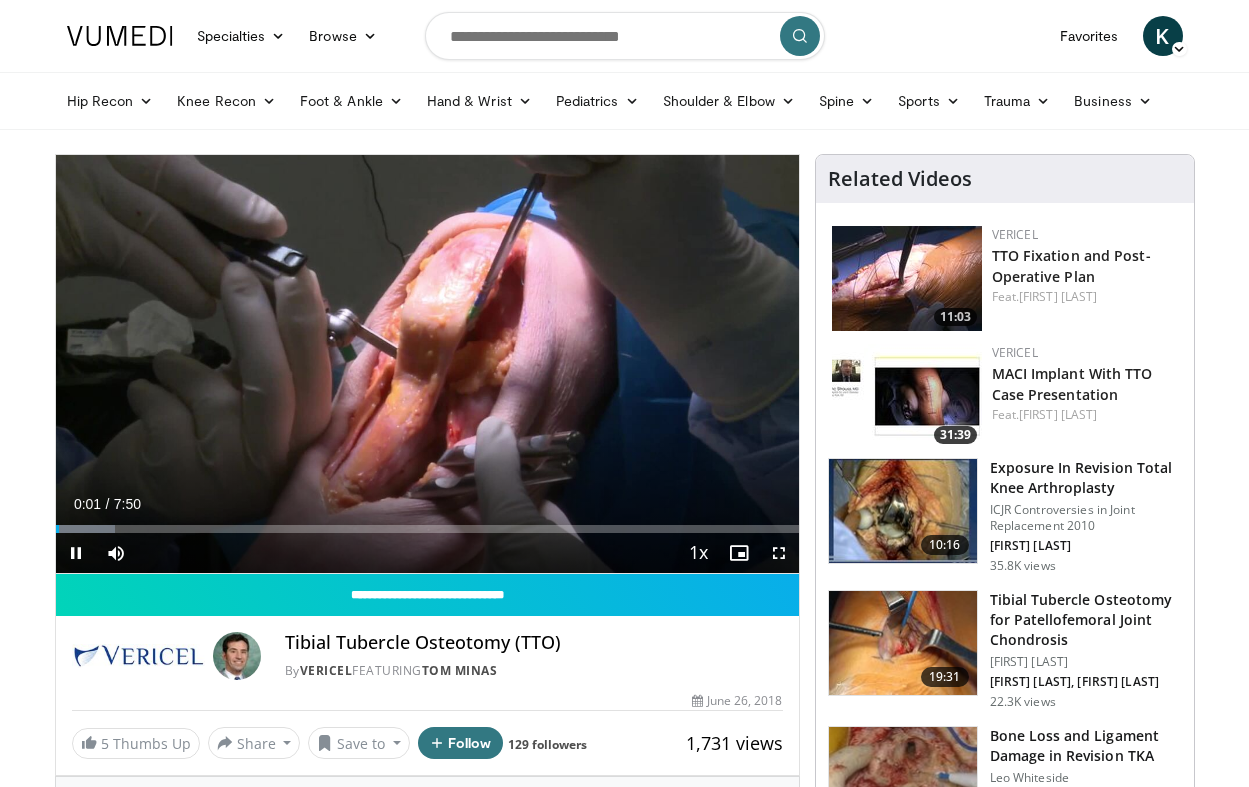 click at bounding box center [779, 553] 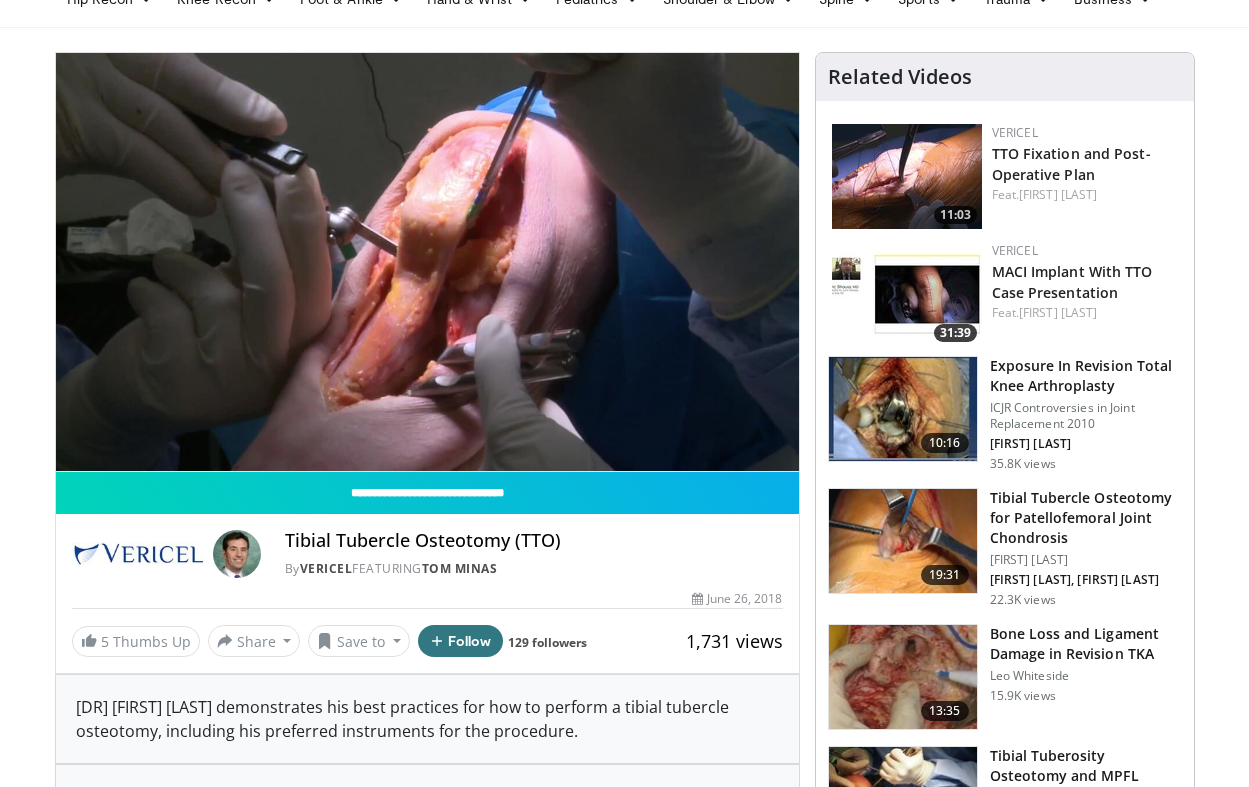 scroll, scrollTop: 106, scrollLeft: 0, axis: vertical 